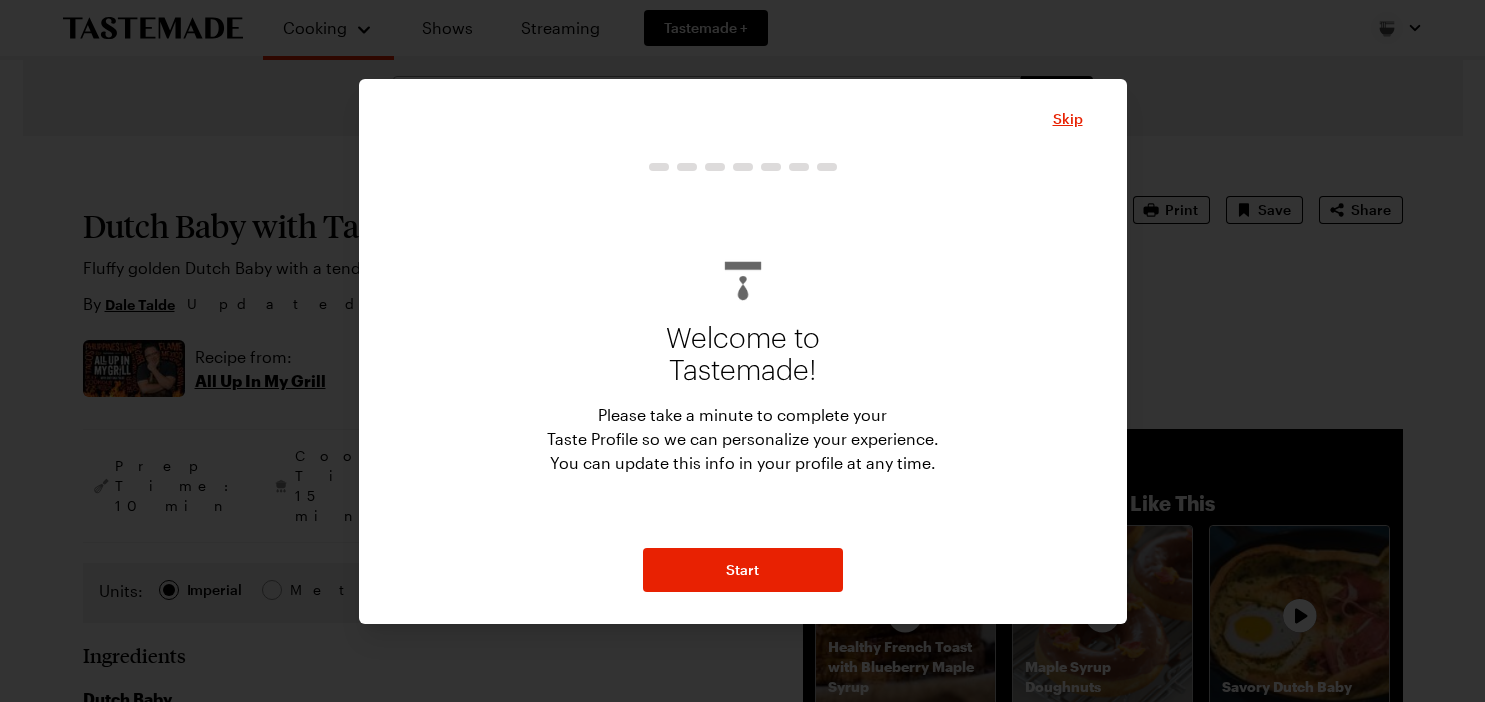 scroll, scrollTop: 0, scrollLeft: 0, axis: both 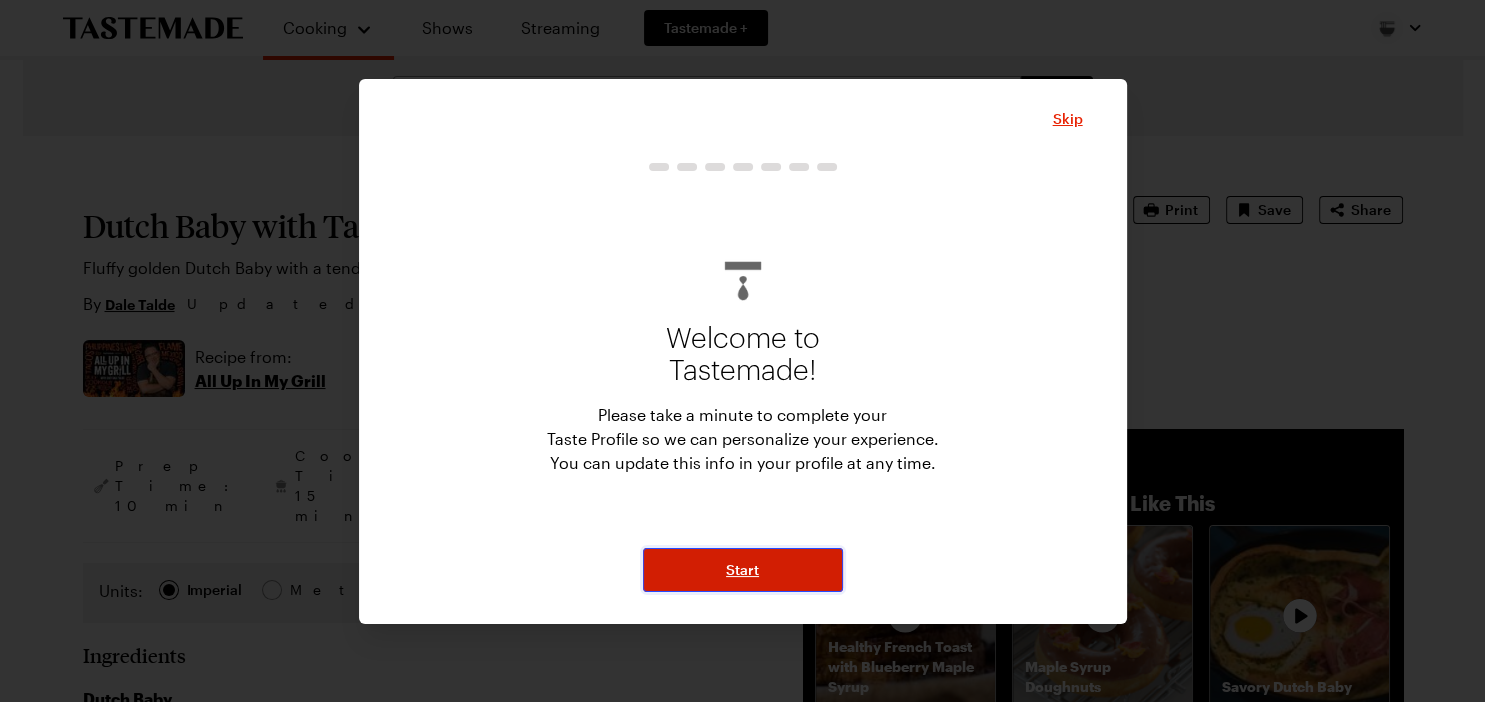click on "Start" at bounding box center [742, 570] 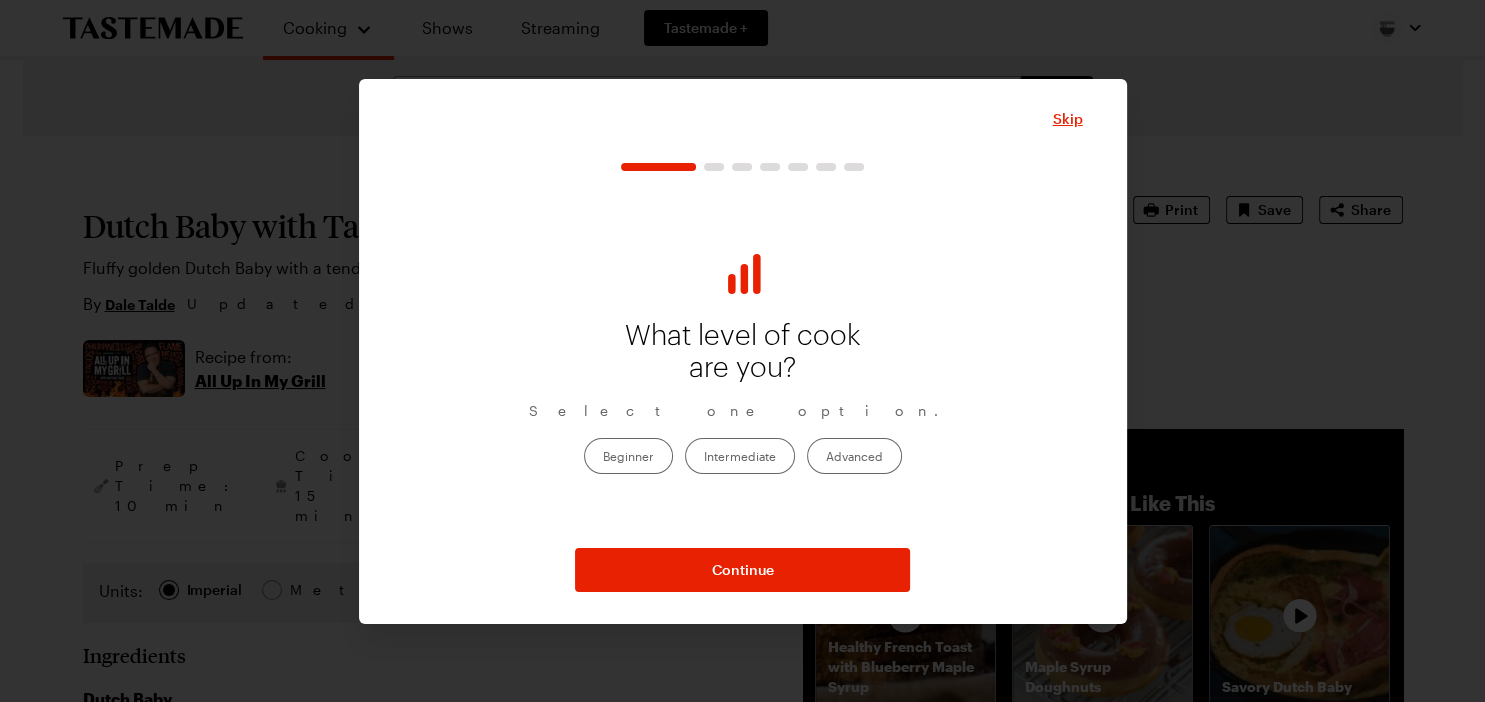 click on "Intermediate" at bounding box center (740, 456) 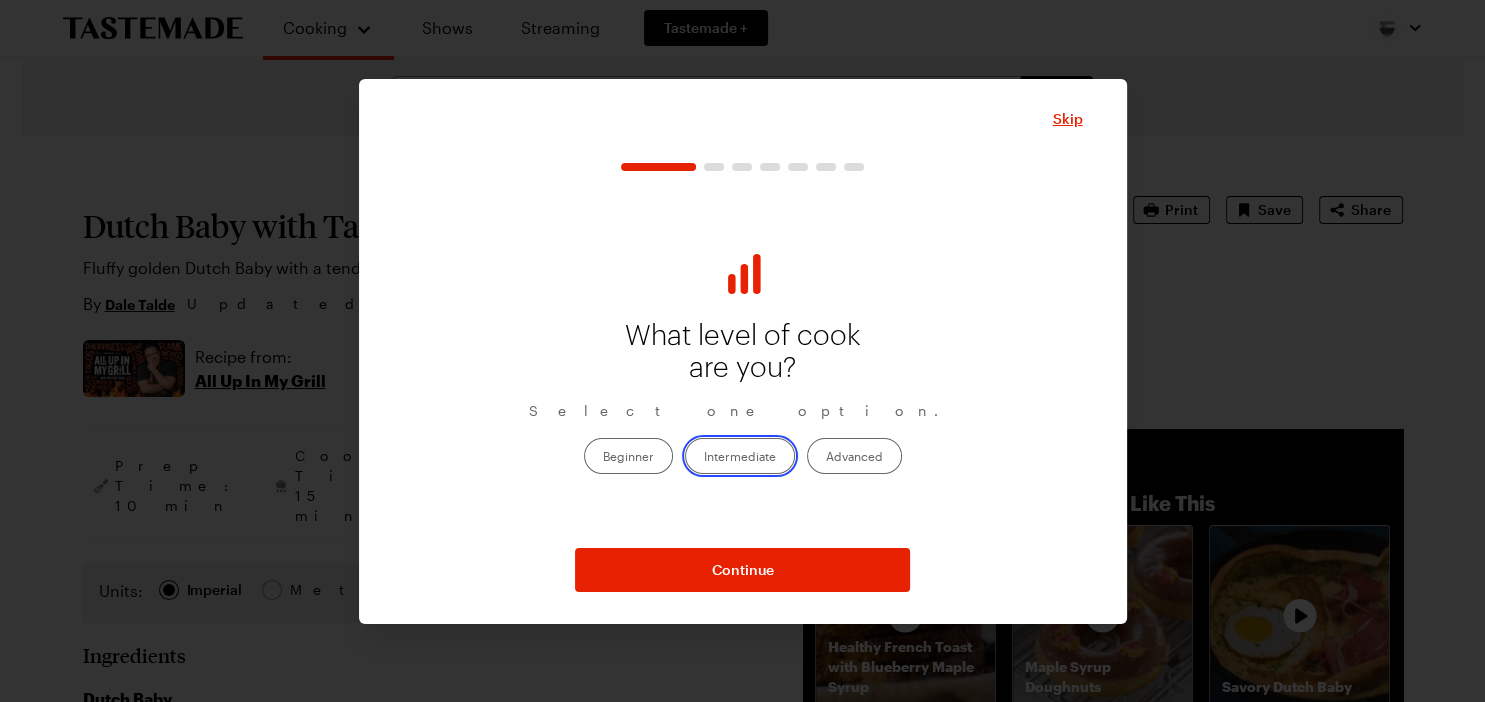 click on "Intermediate" at bounding box center (704, 458) 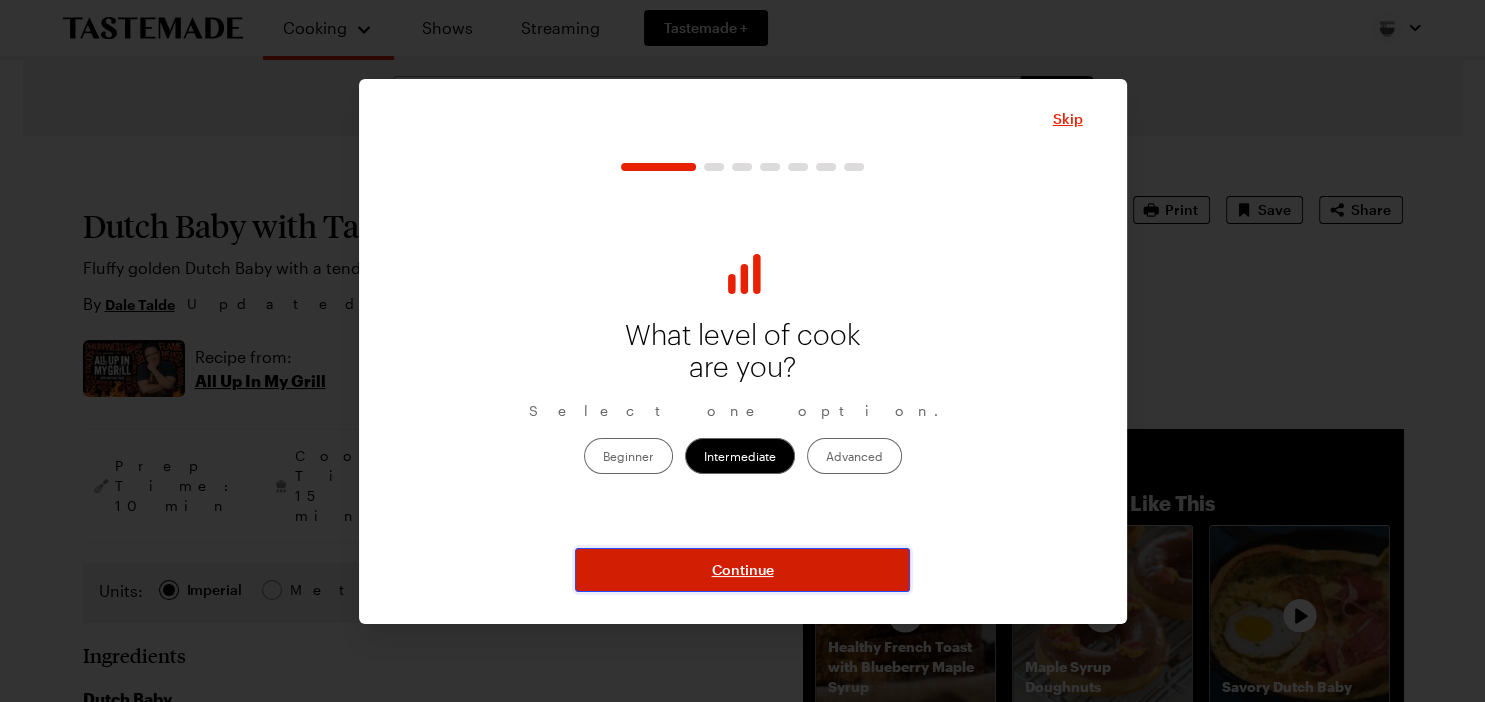 click on "Continue" at bounding box center [743, 570] 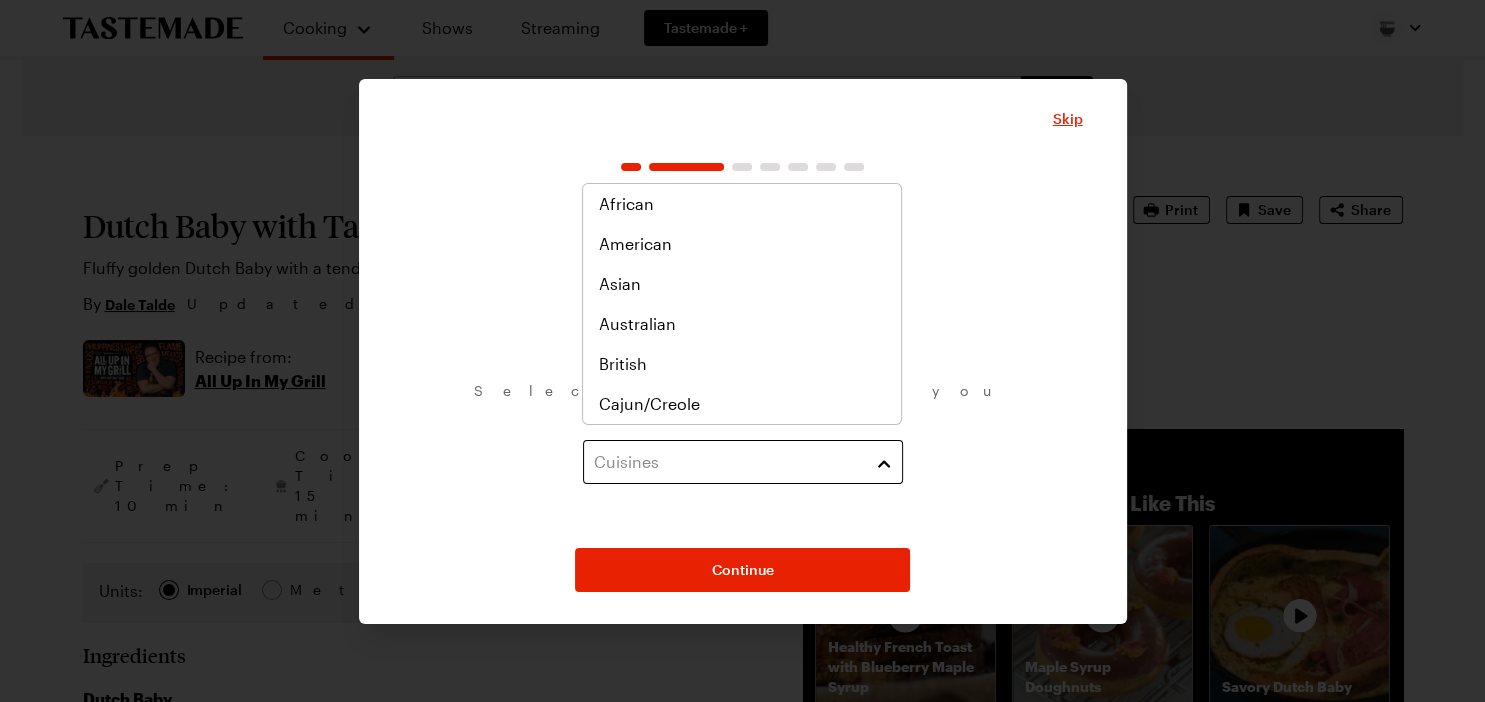 click on "Cuisines" at bounding box center (728, 462) 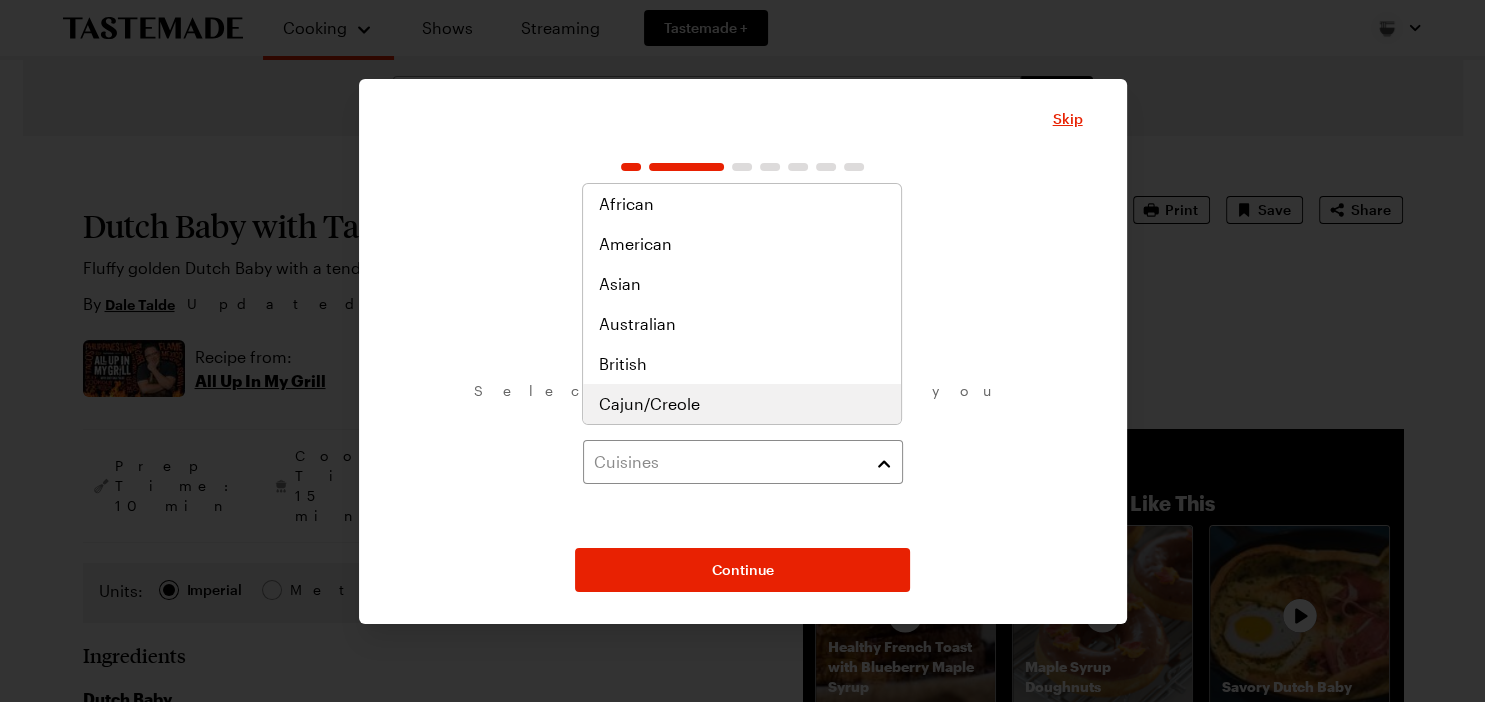 click on "Cajun/Creole" at bounding box center (649, 404) 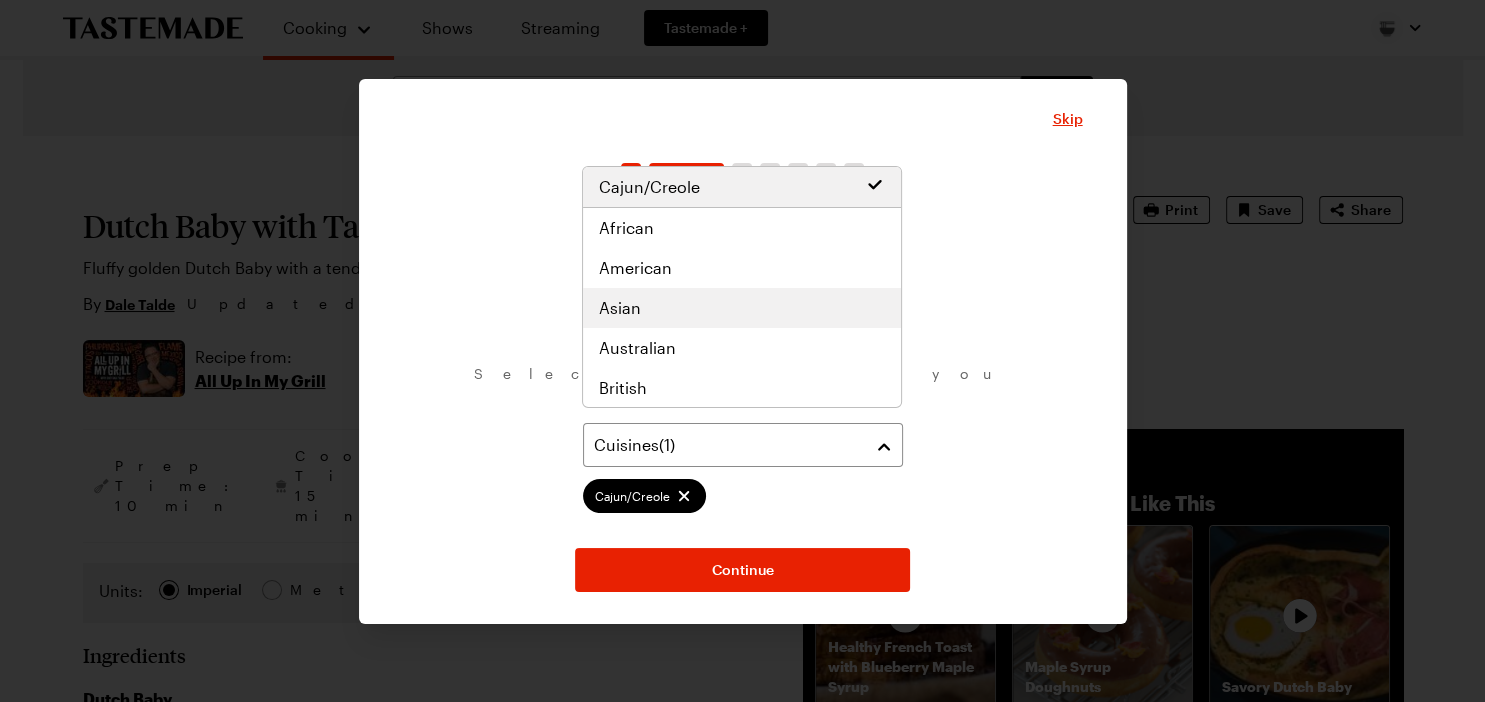 click on "Asian" at bounding box center (742, 308) 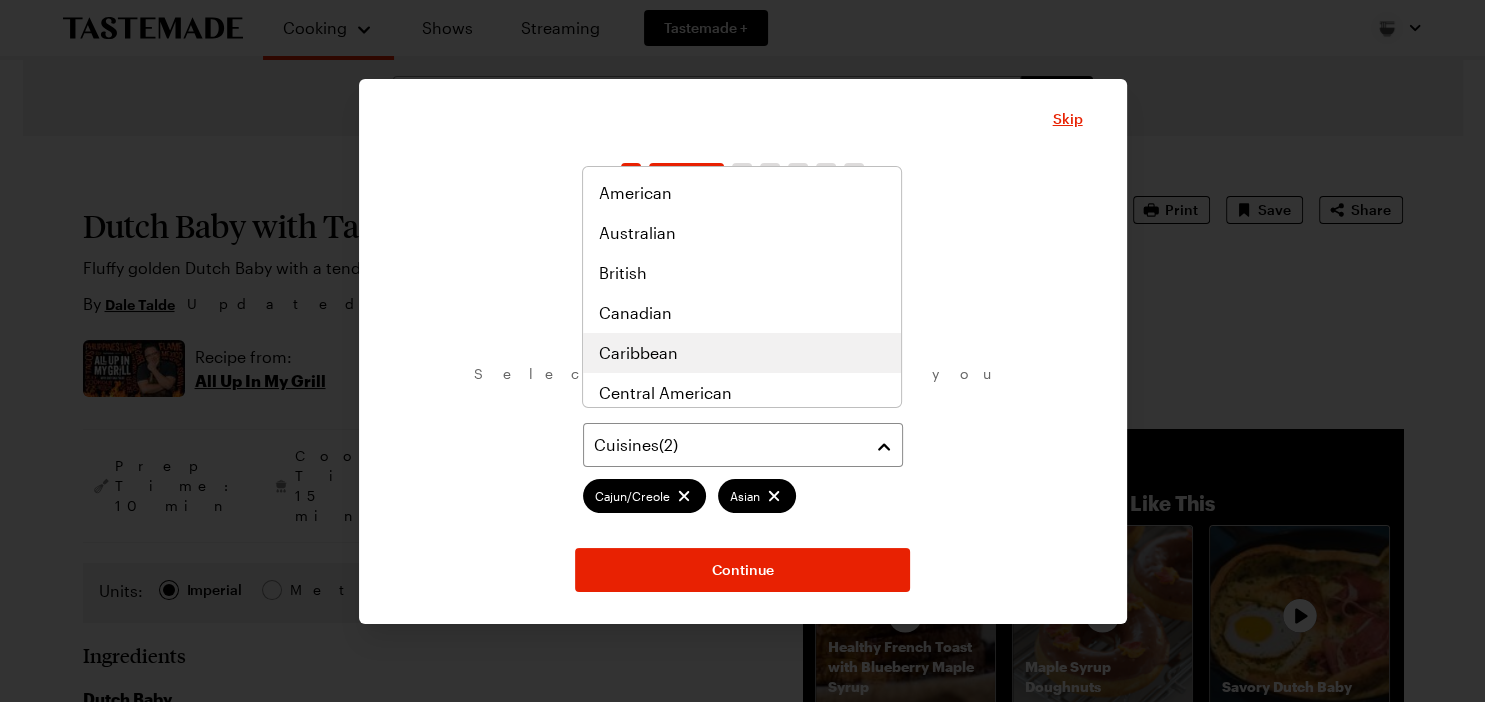 scroll, scrollTop: 230, scrollLeft: 0, axis: vertical 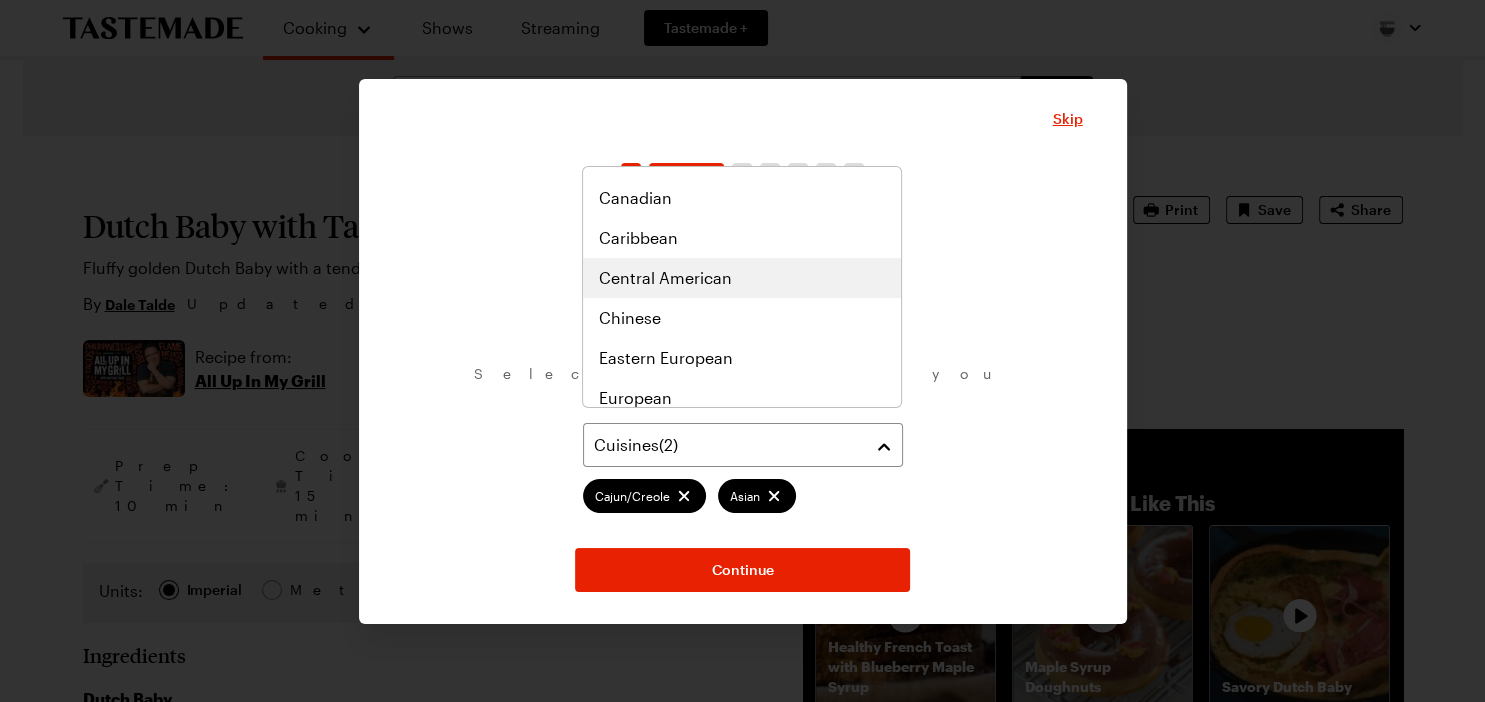 click on "Central American" at bounding box center (665, 278) 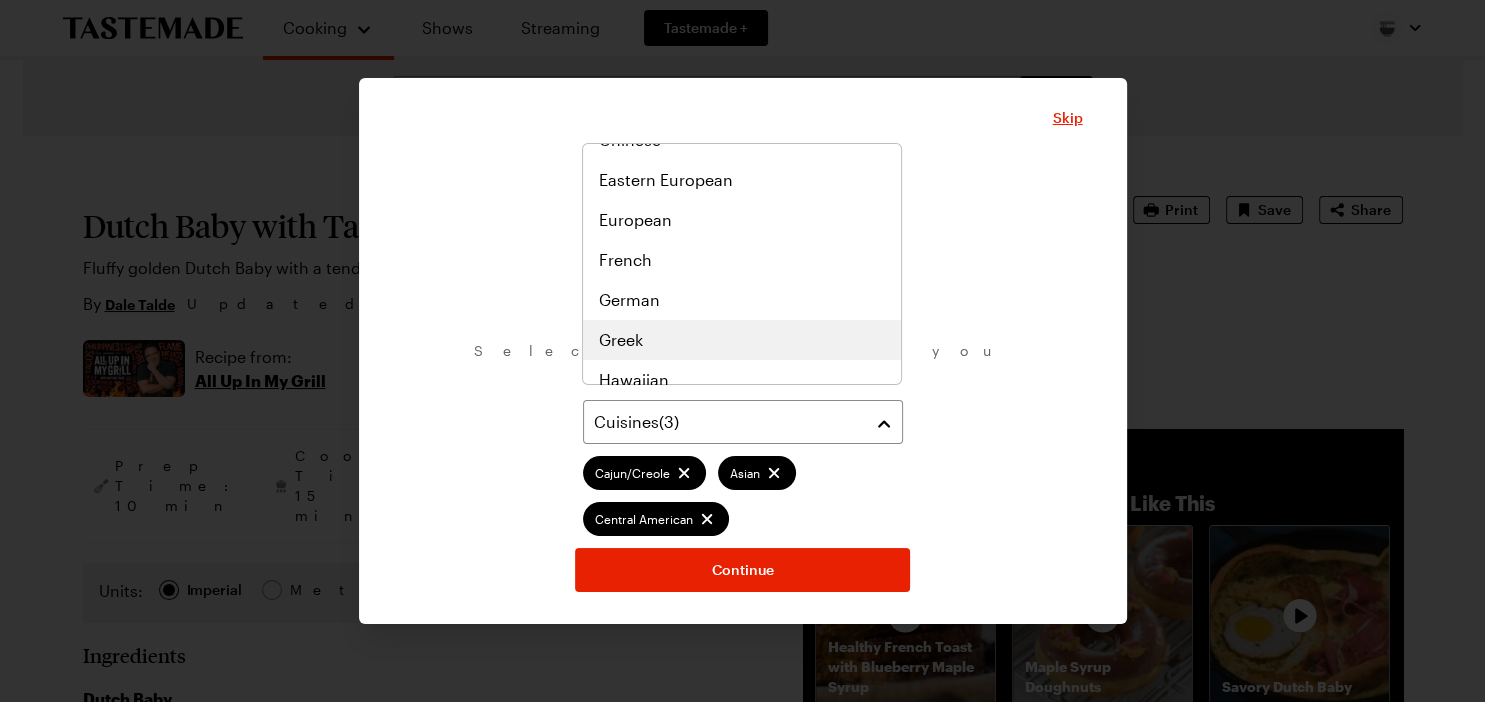 scroll, scrollTop: 500, scrollLeft: 0, axis: vertical 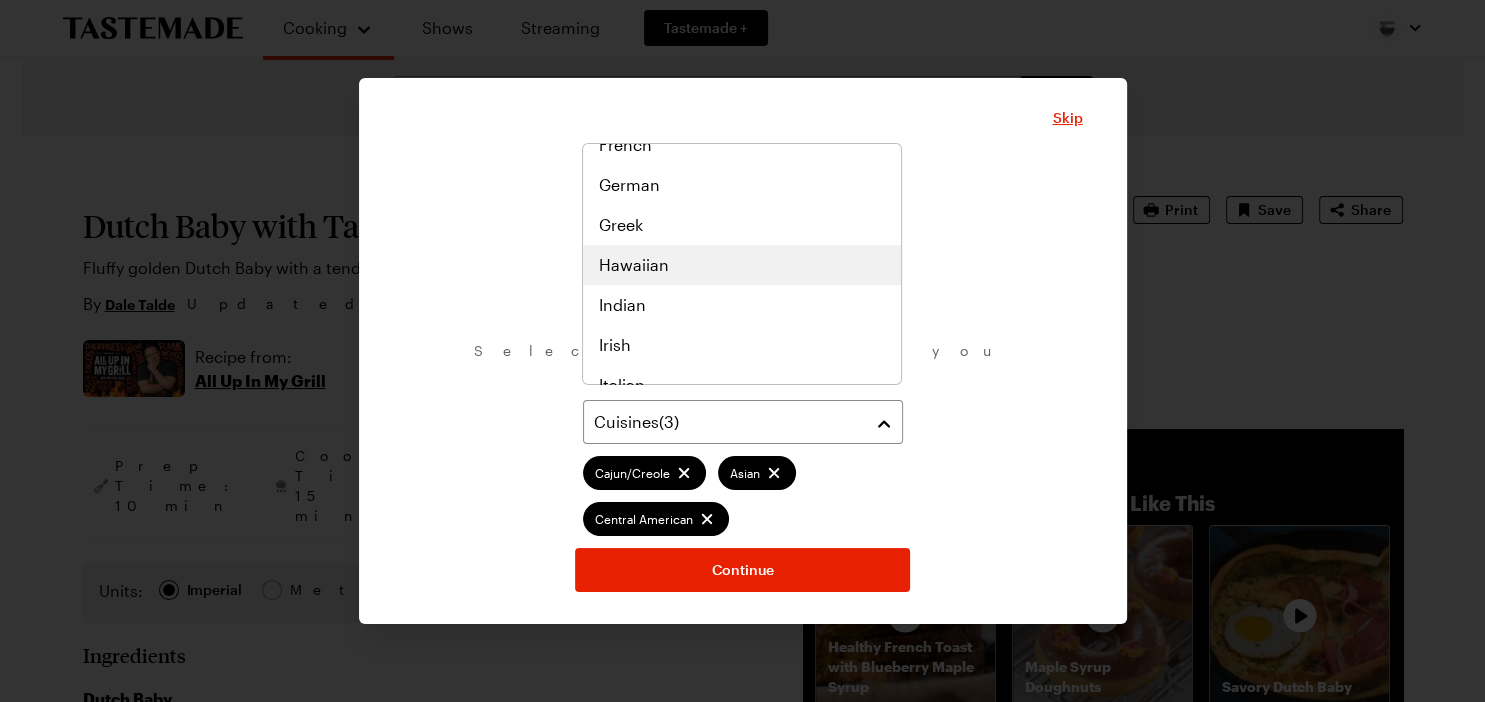 click on "Hawaiian" at bounding box center [742, 265] 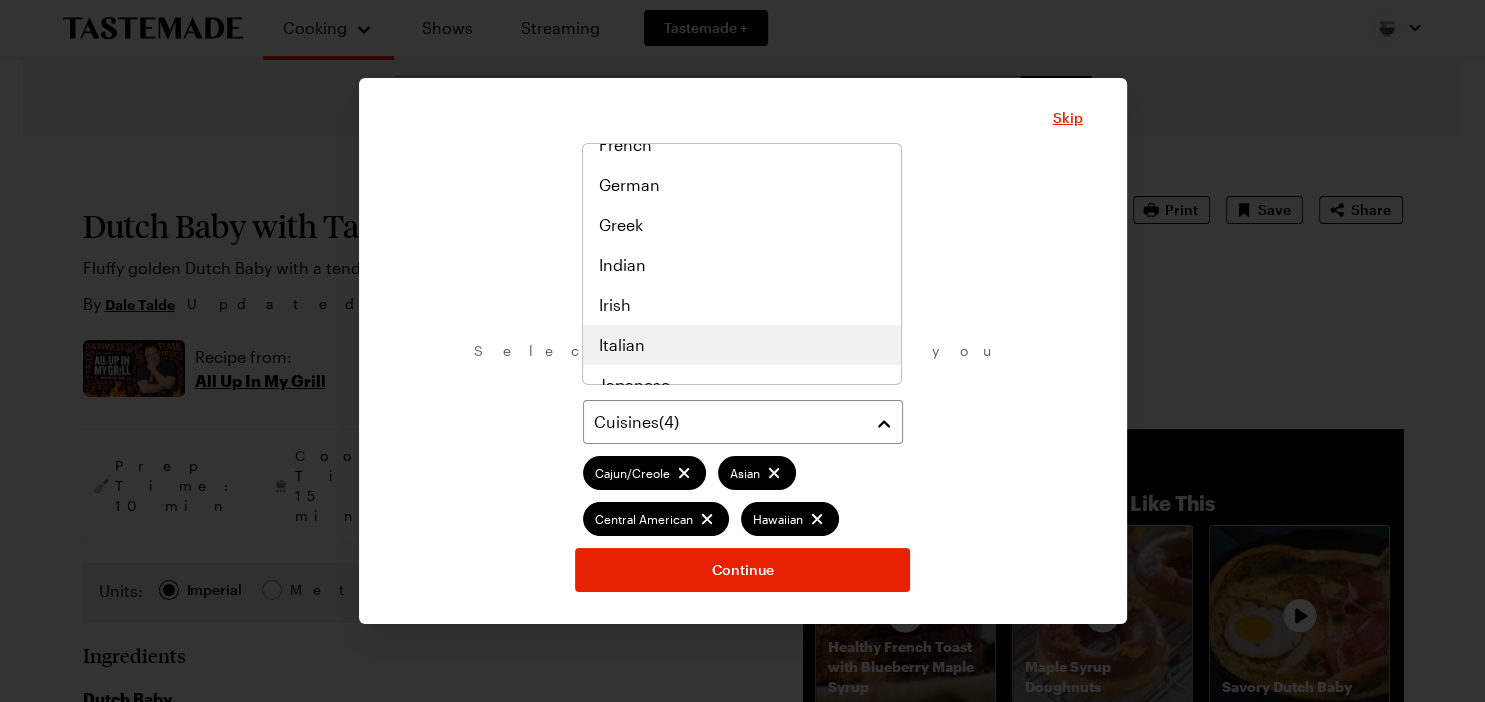 click on "Italian" at bounding box center [742, 345] 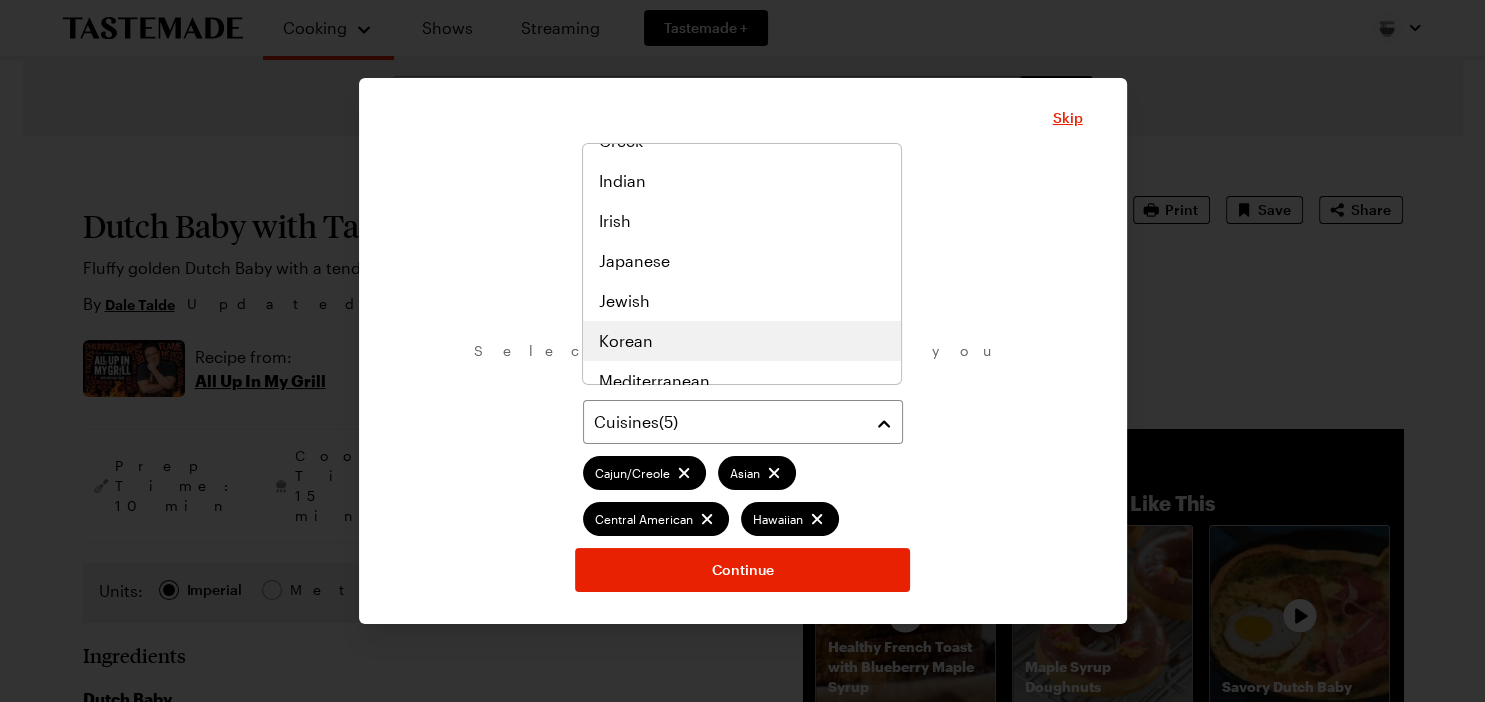 scroll, scrollTop: 696, scrollLeft: 0, axis: vertical 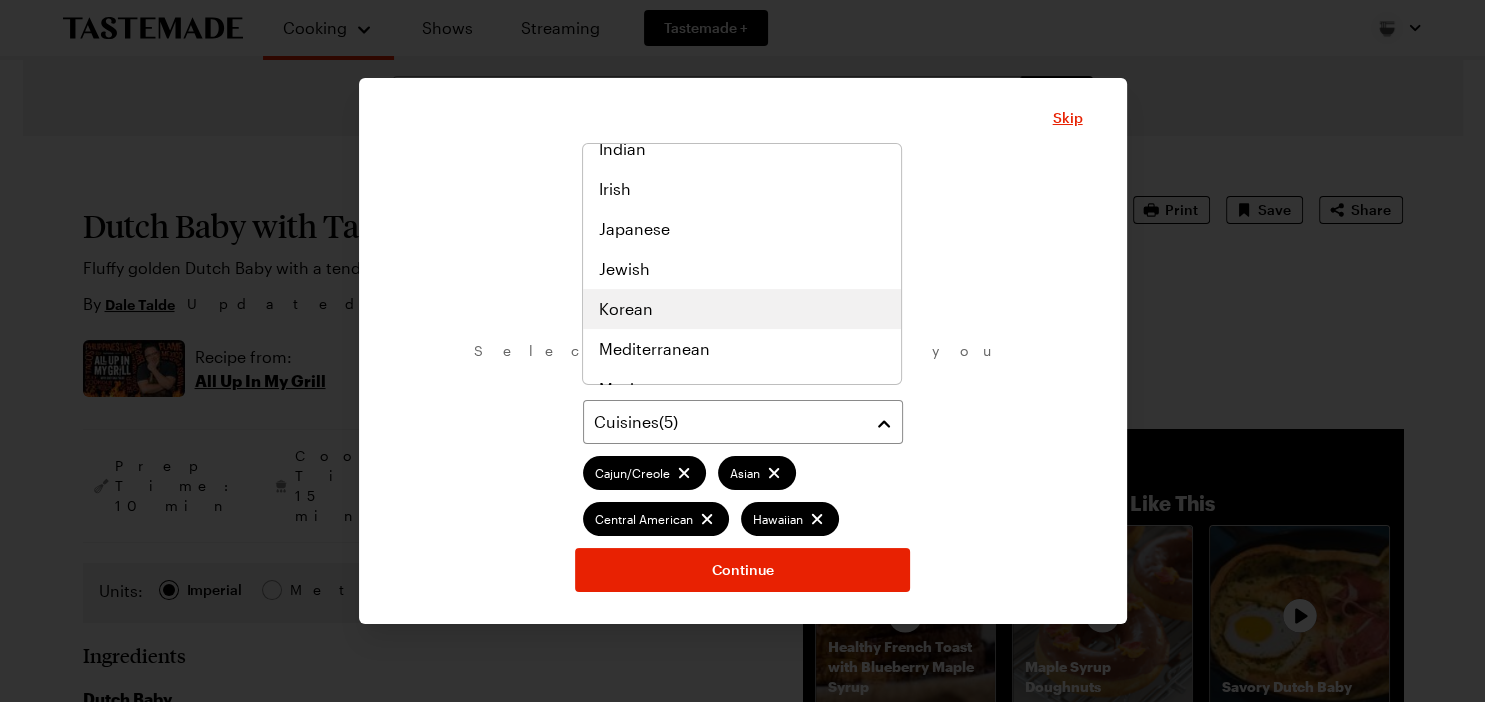 click on "Korean" at bounding box center [742, 309] 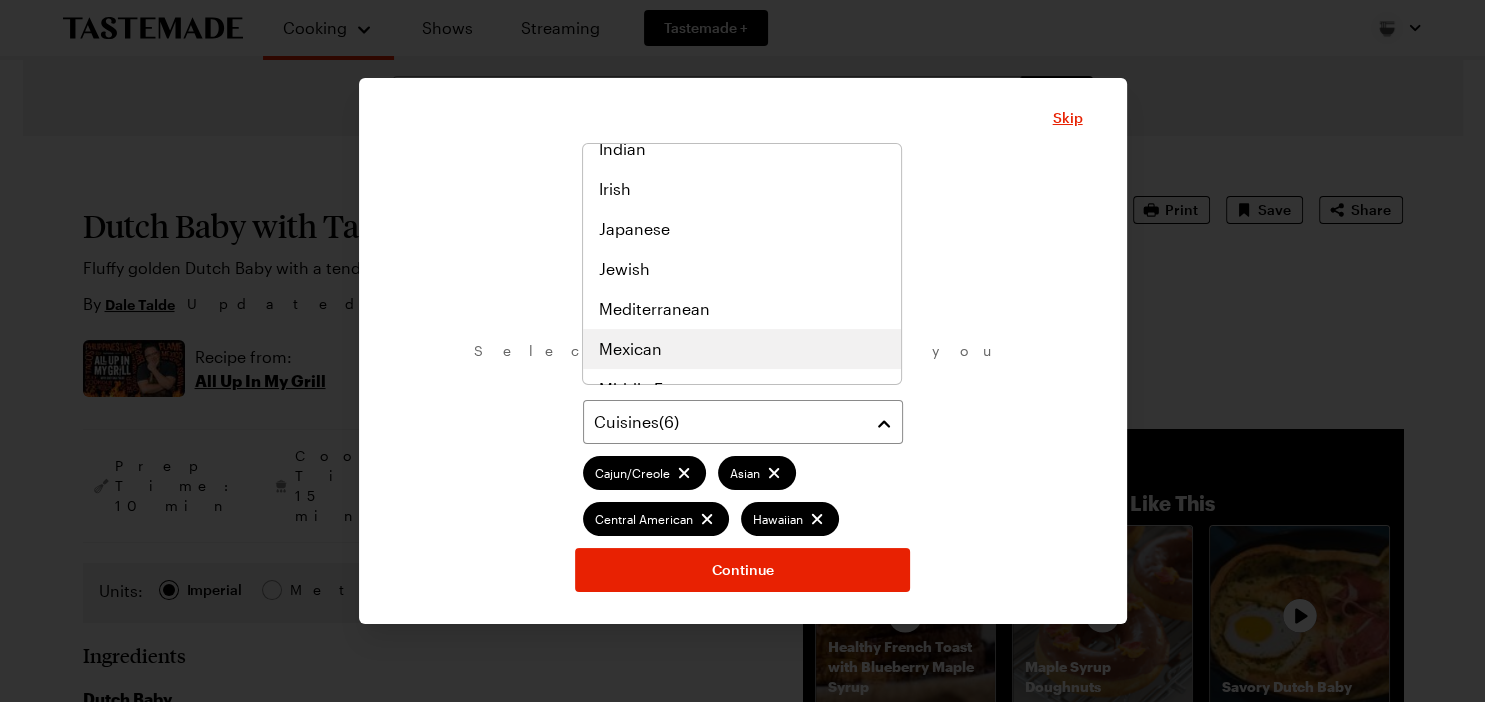 click on "Mexican" at bounding box center [630, 349] 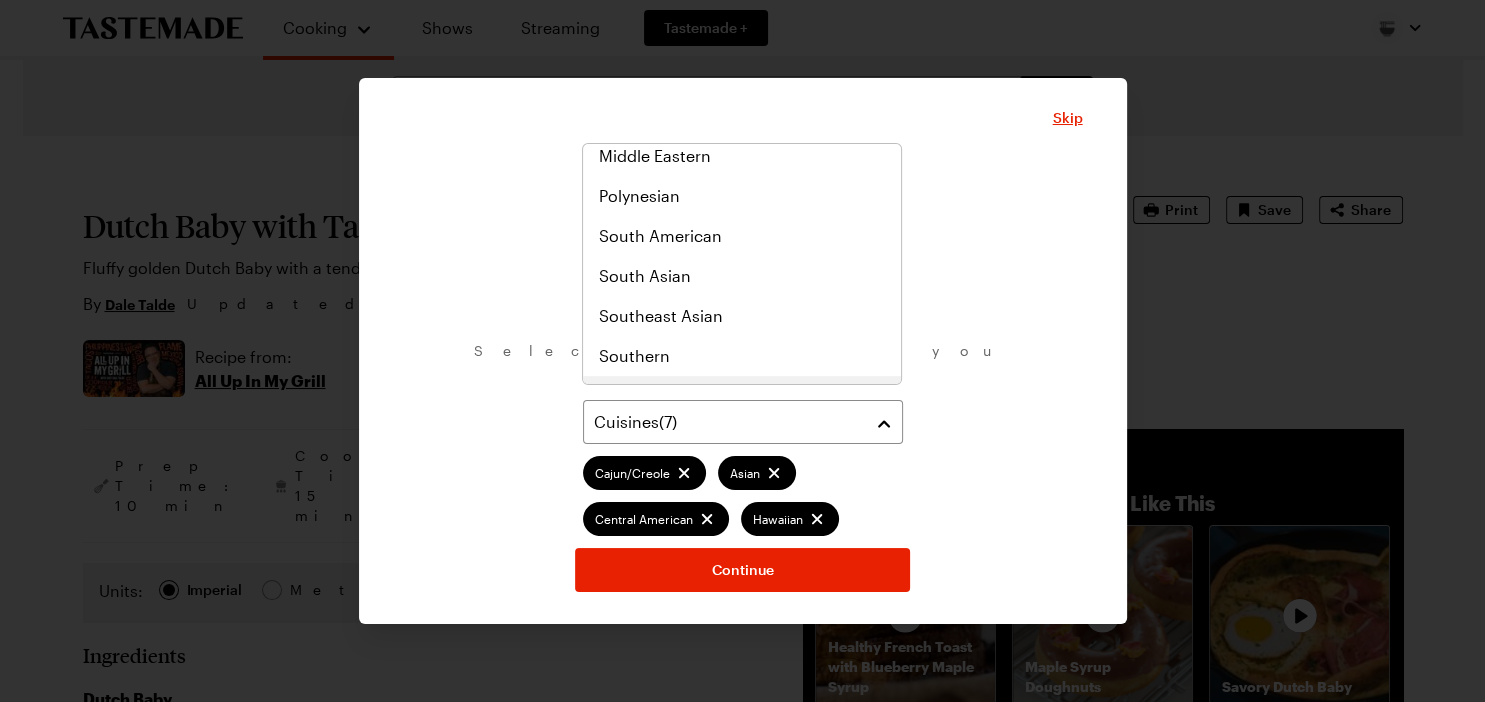 scroll, scrollTop: 1006, scrollLeft: 0, axis: vertical 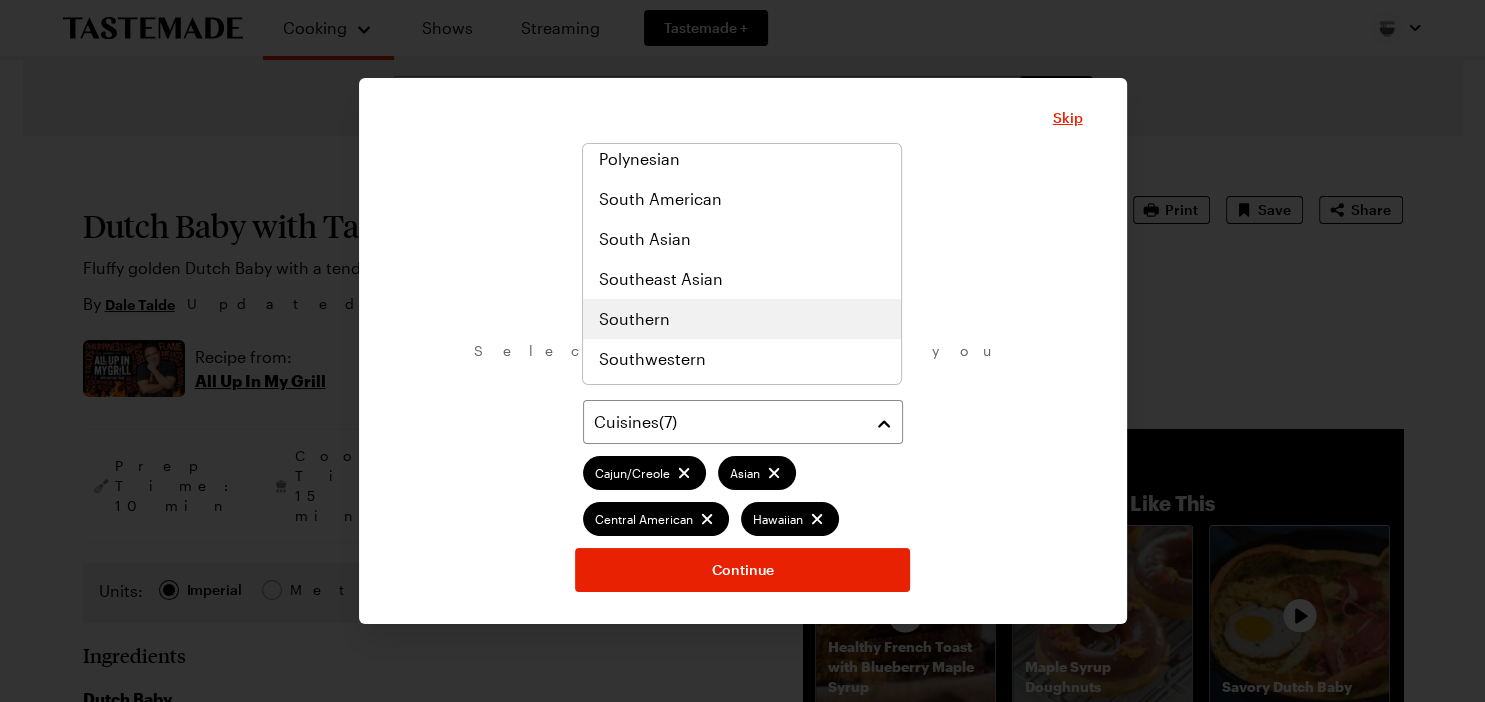 click on "Southern" at bounding box center [634, 319] 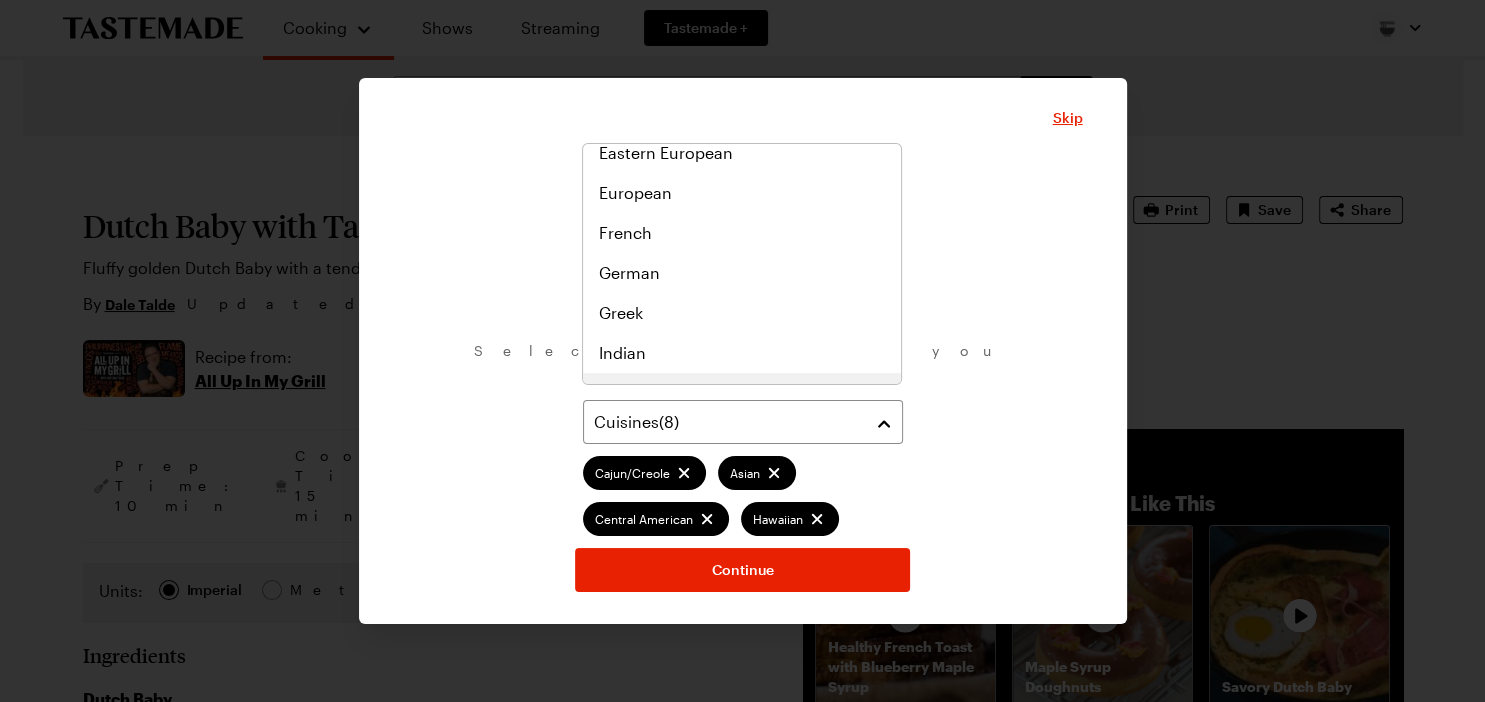scroll, scrollTop: 580, scrollLeft: 0, axis: vertical 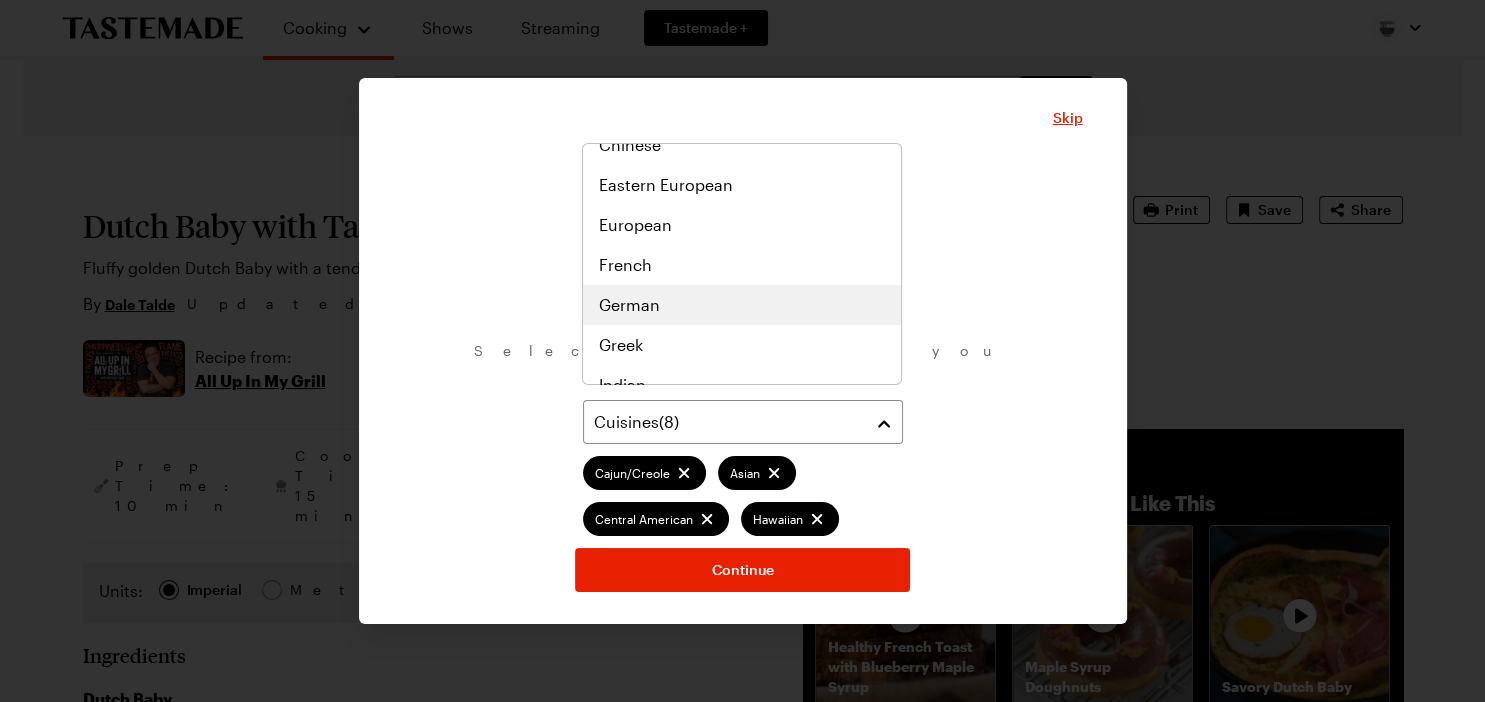 click on "German" at bounding box center [742, 305] 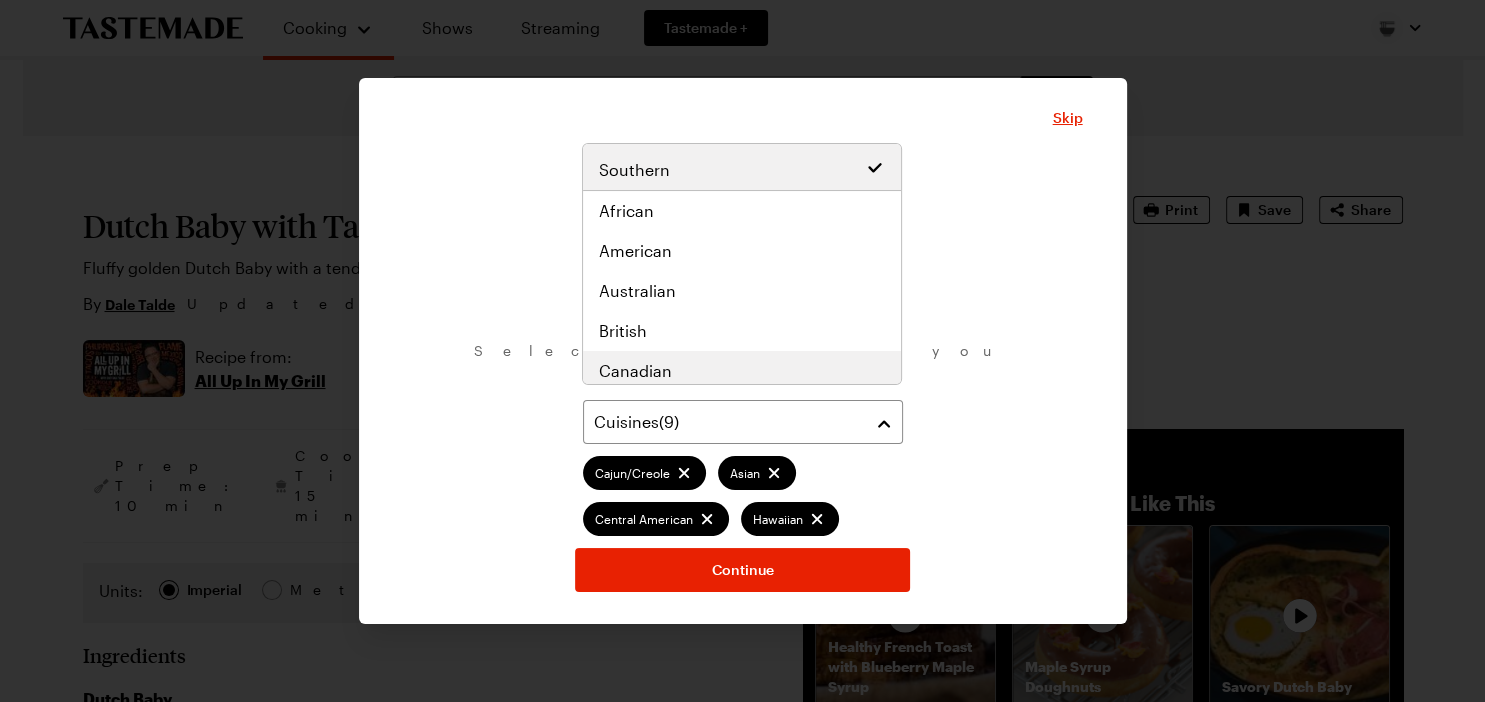 scroll, scrollTop: 274, scrollLeft: 0, axis: vertical 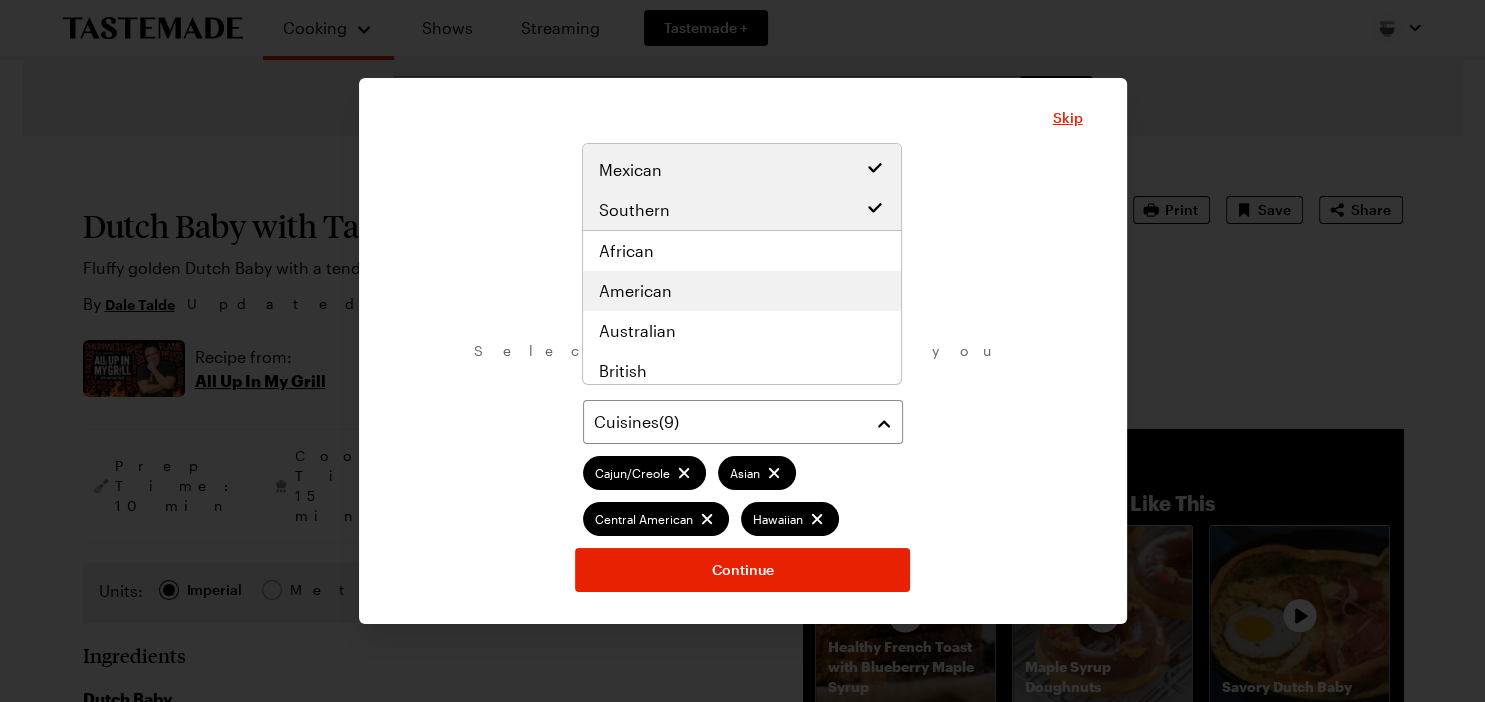 click on "American" at bounding box center (742, 291) 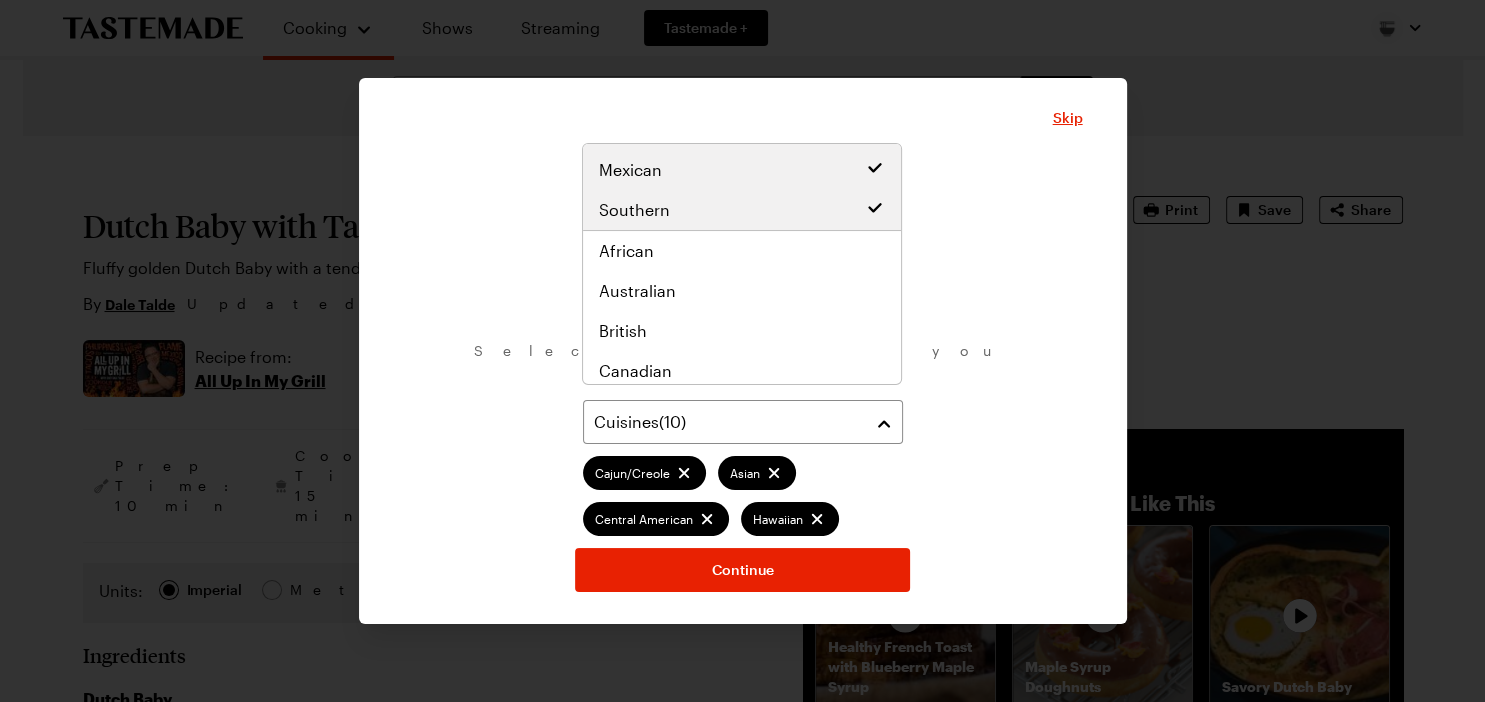 click on "What are your favorite cuisines? Select as many as you like. Cuisines  ( 10 ) Cajun/Creole Asian Central American Hawaiian Italian Korean Mexican Southern German American Continue" at bounding box center [743, 377] 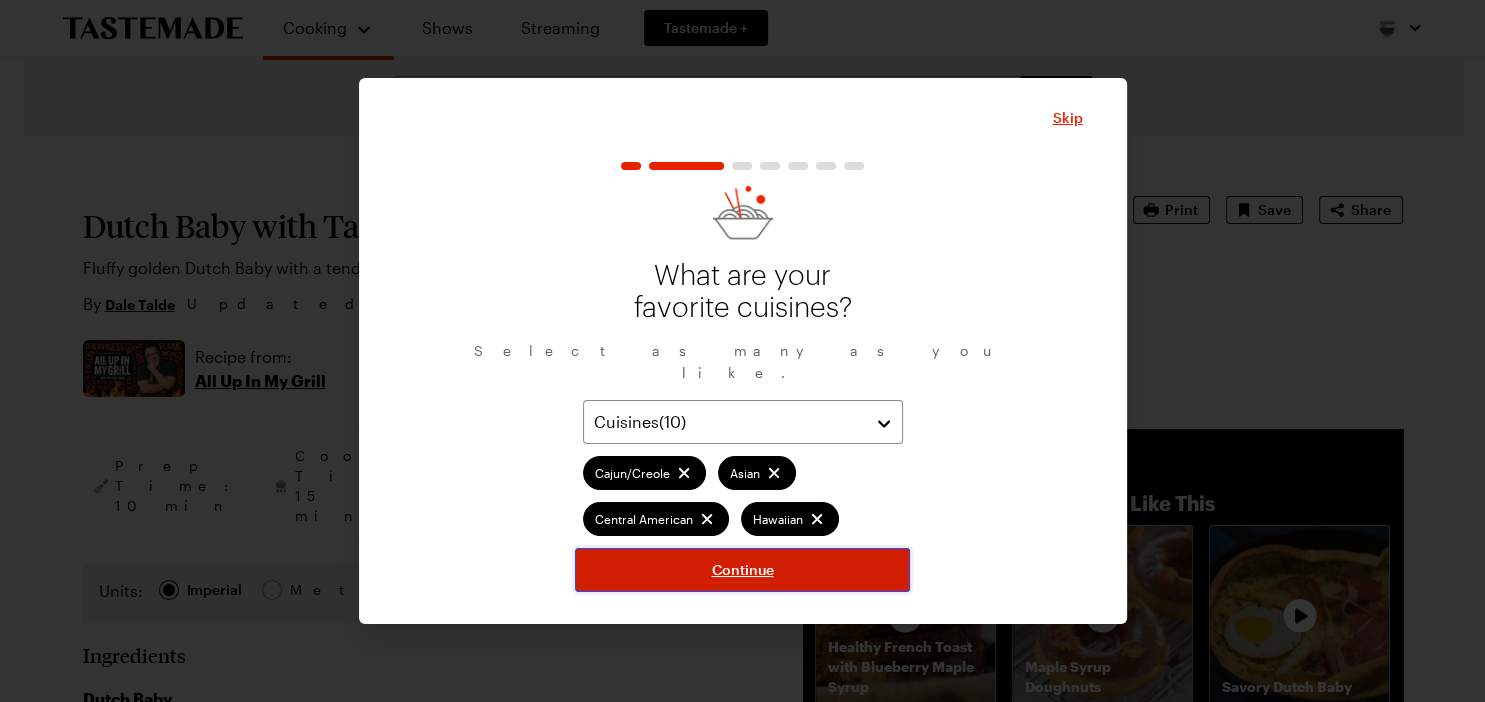 click on "Continue" at bounding box center [743, 570] 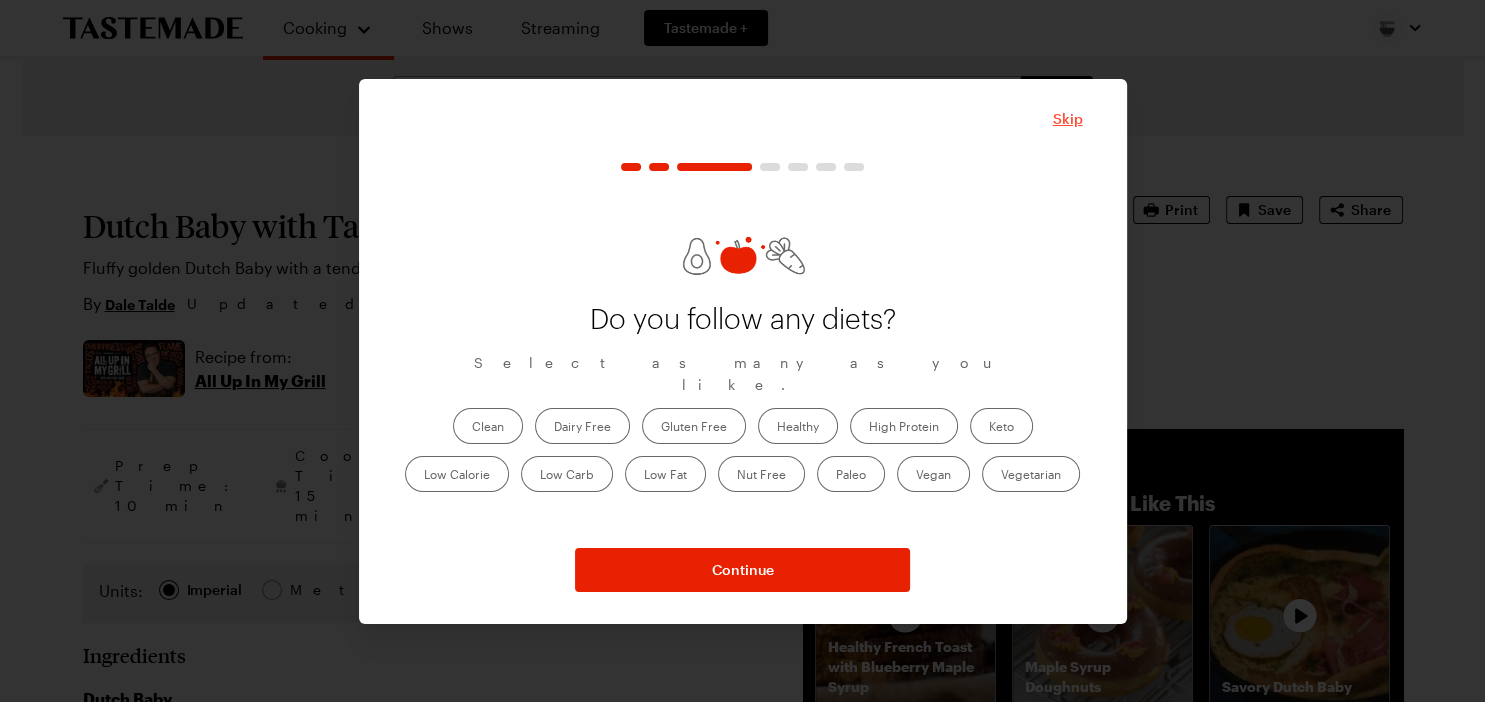 click on "Skip" at bounding box center [1068, 119] 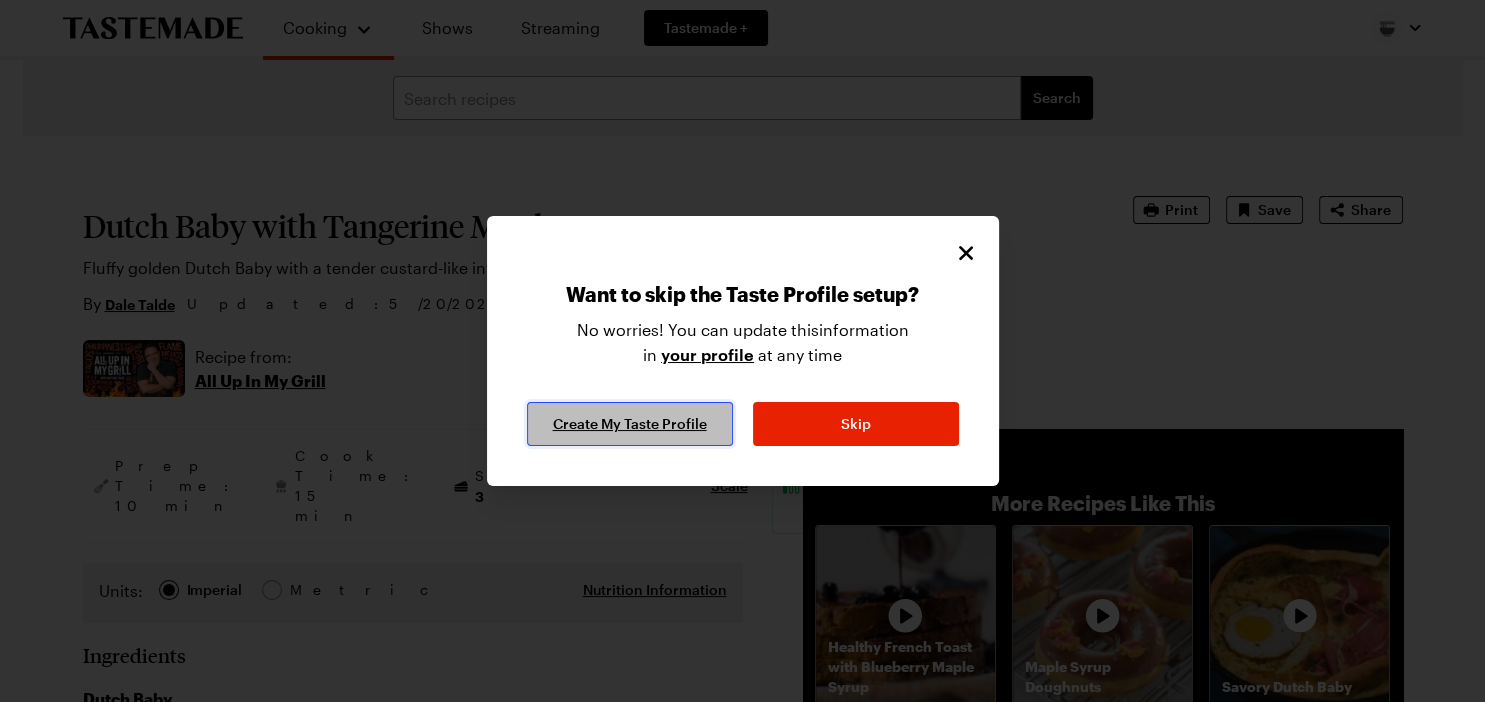 click on "Create My Taste Profile" at bounding box center (630, 424) 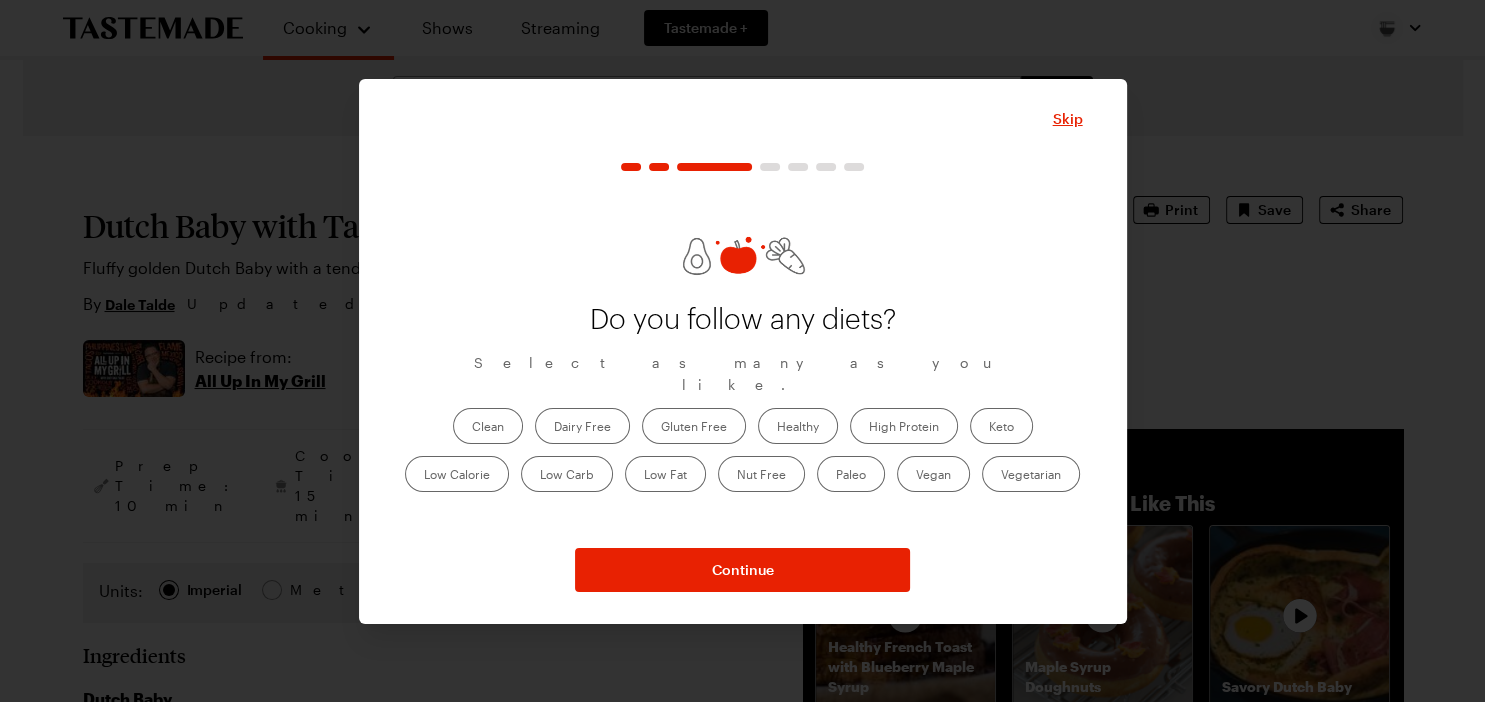 click on "High Protein" at bounding box center (904, 426) 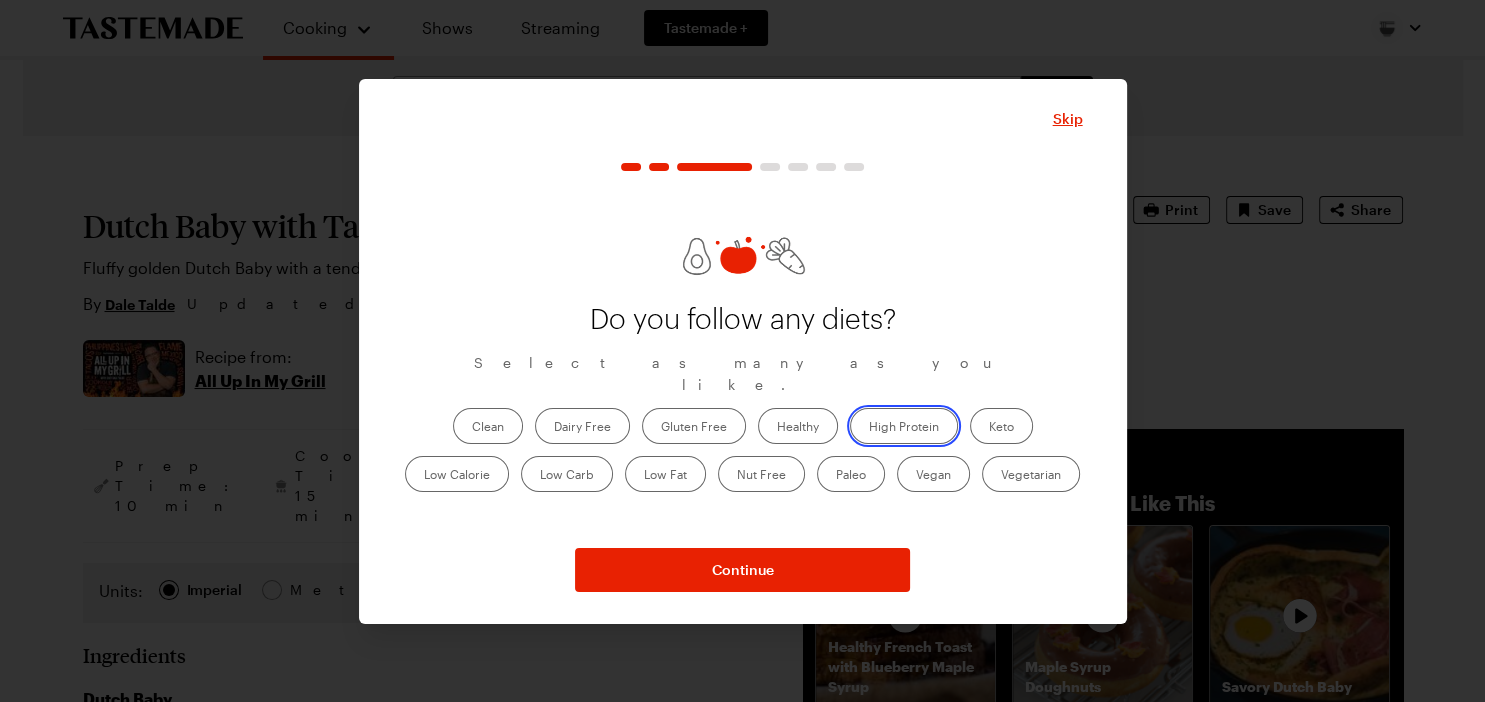 click on "High Protein" at bounding box center [869, 428] 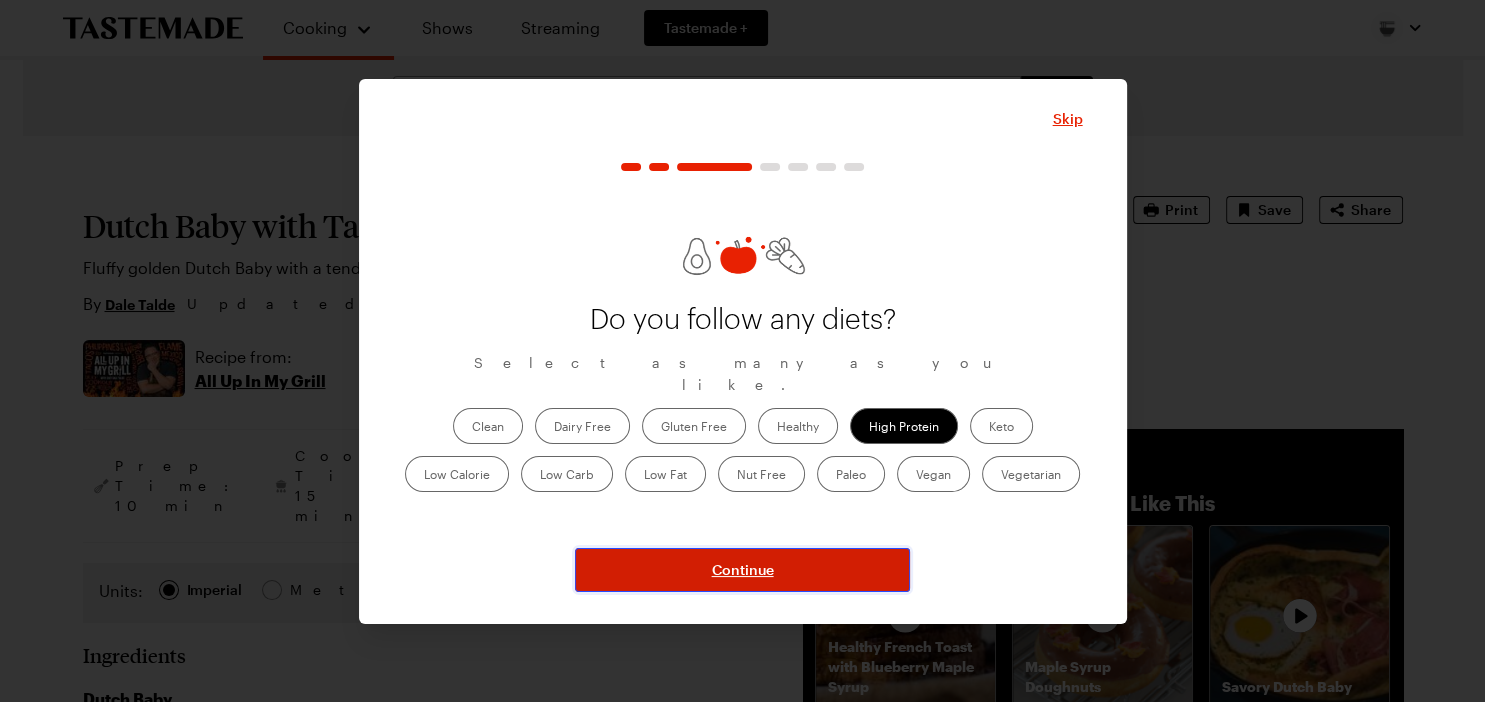 click on "Continue" at bounding box center (743, 570) 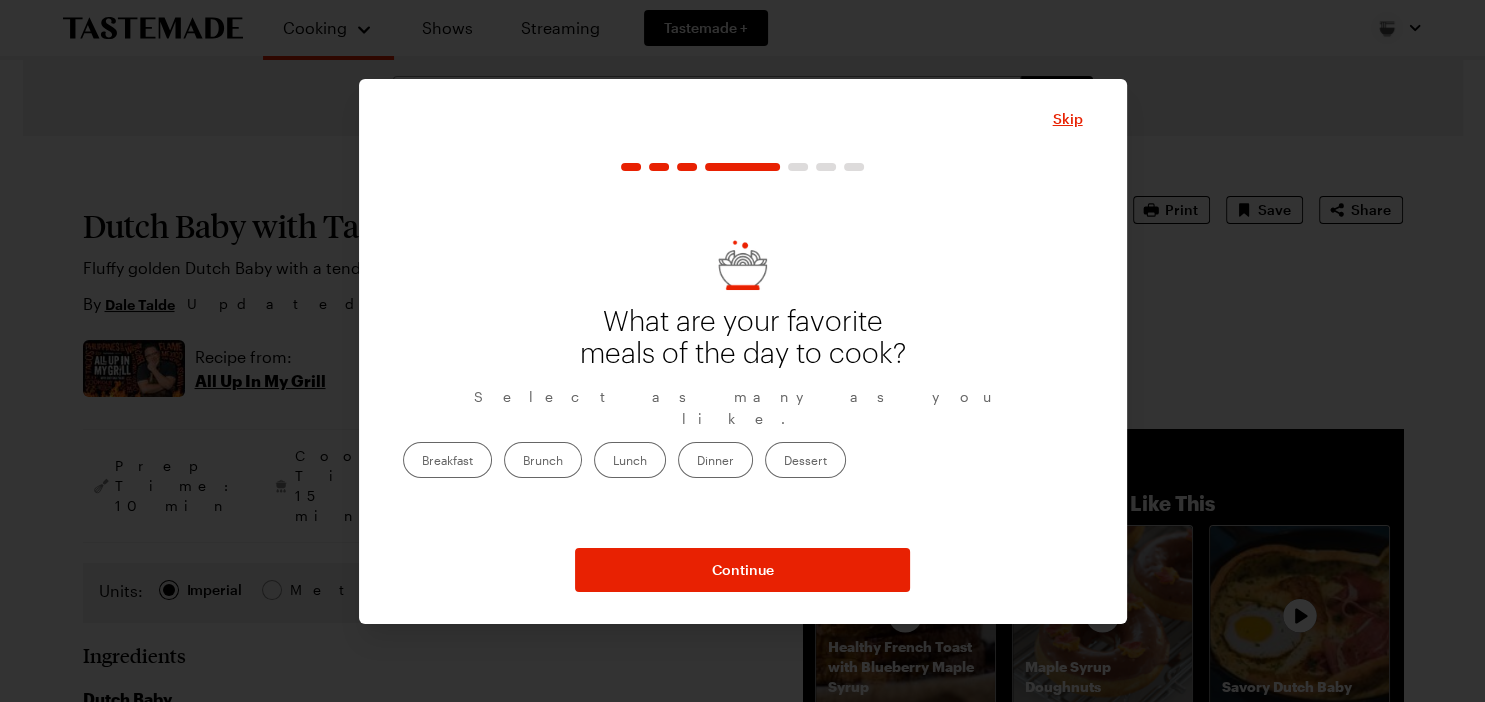click on "Dinner" at bounding box center (715, 460) 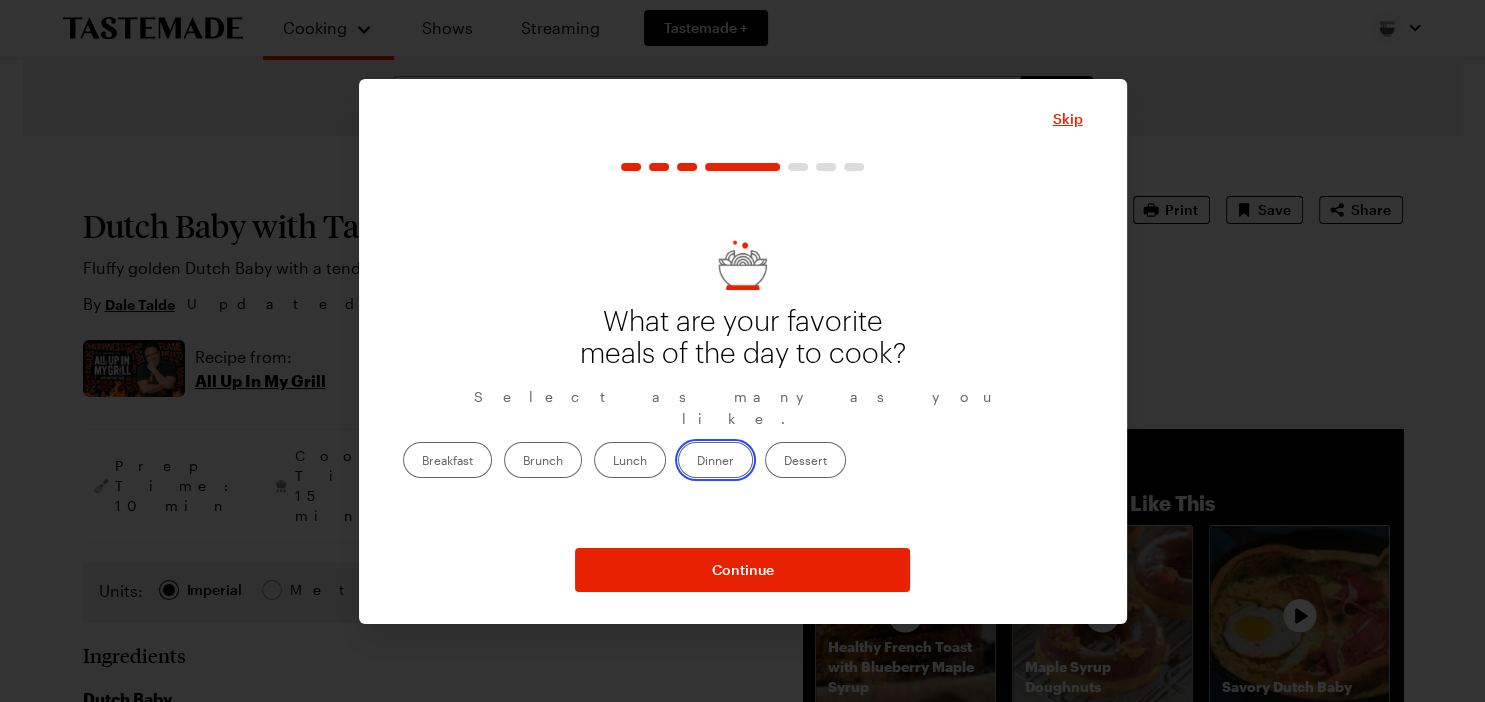 click on "Dinner" at bounding box center (697, 462) 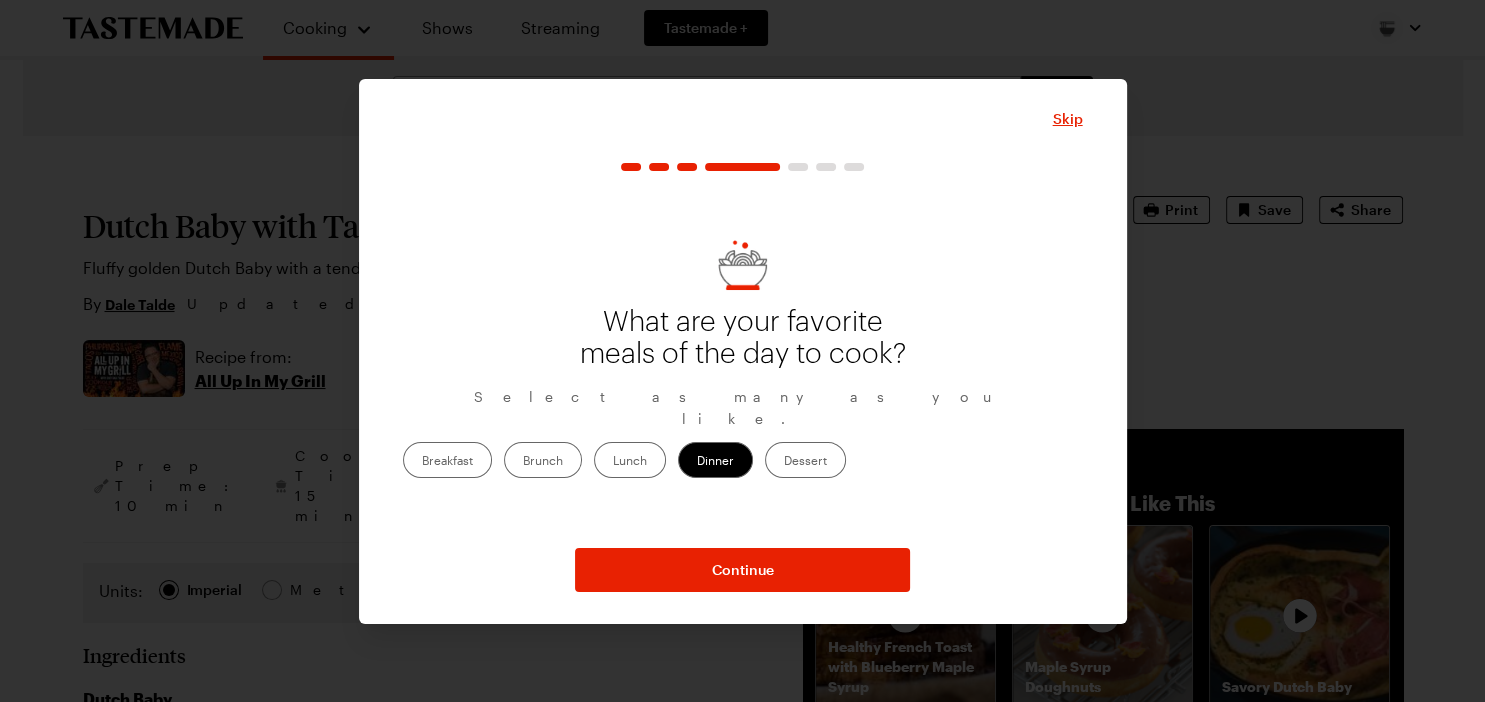click on "Dessert" at bounding box center (805, 460) 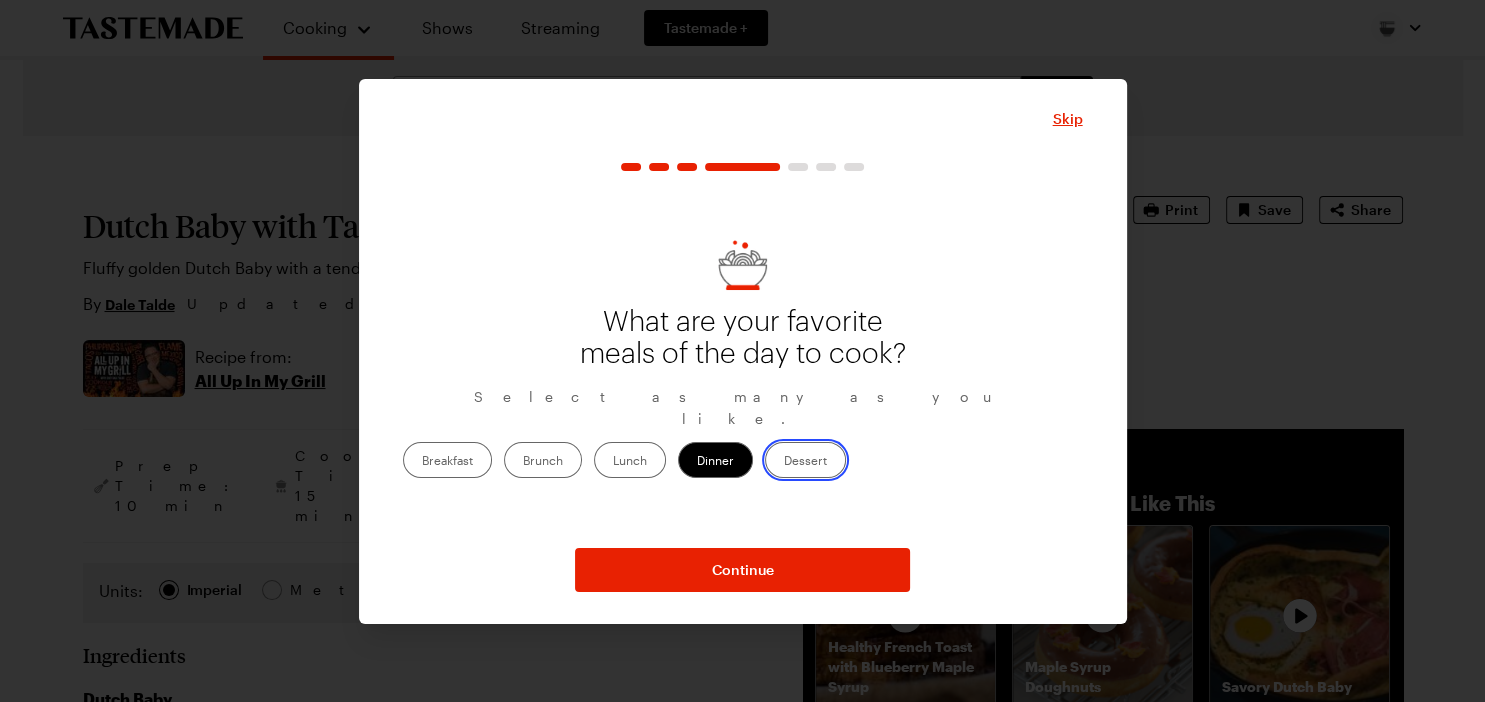 click on "Dessert" at bounding box center (784, 462) 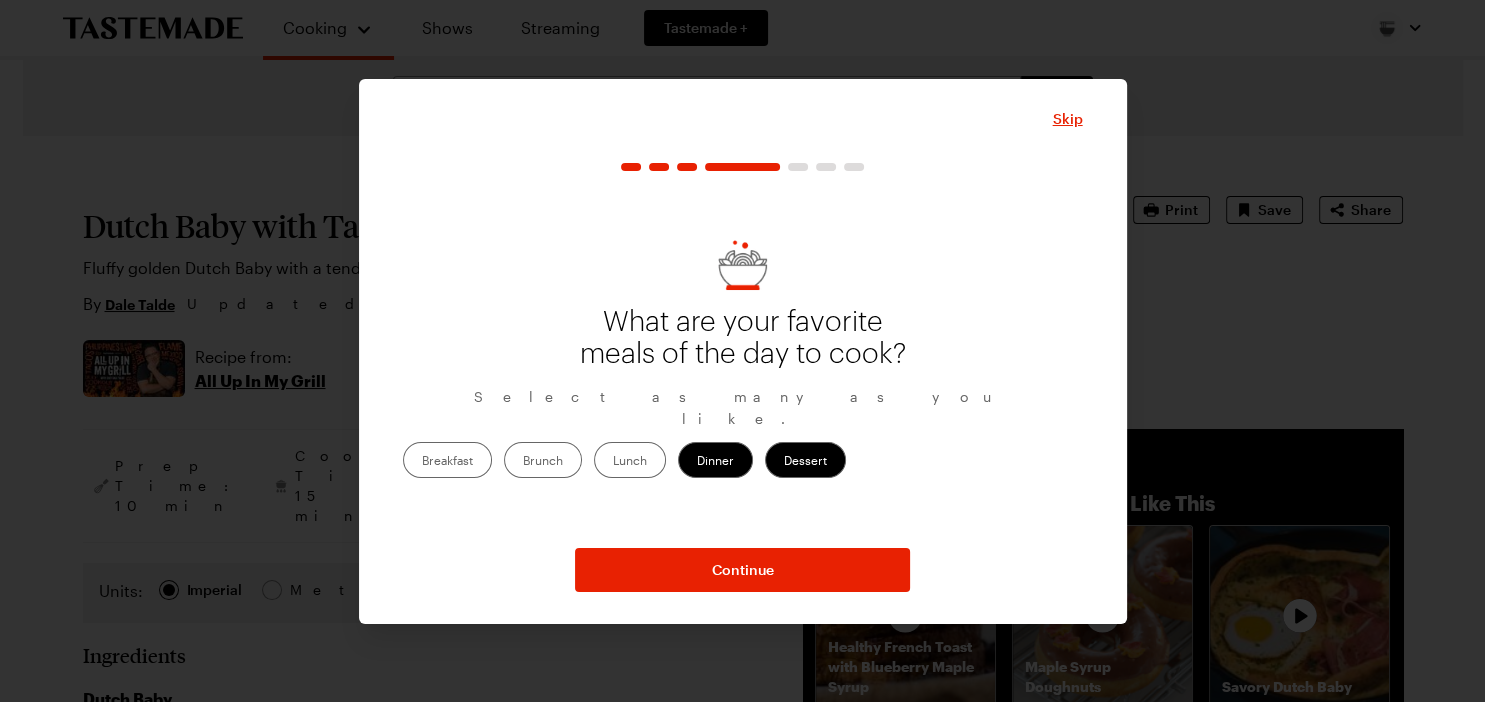 click on "Breakfast" at bounding box center (447, 460) 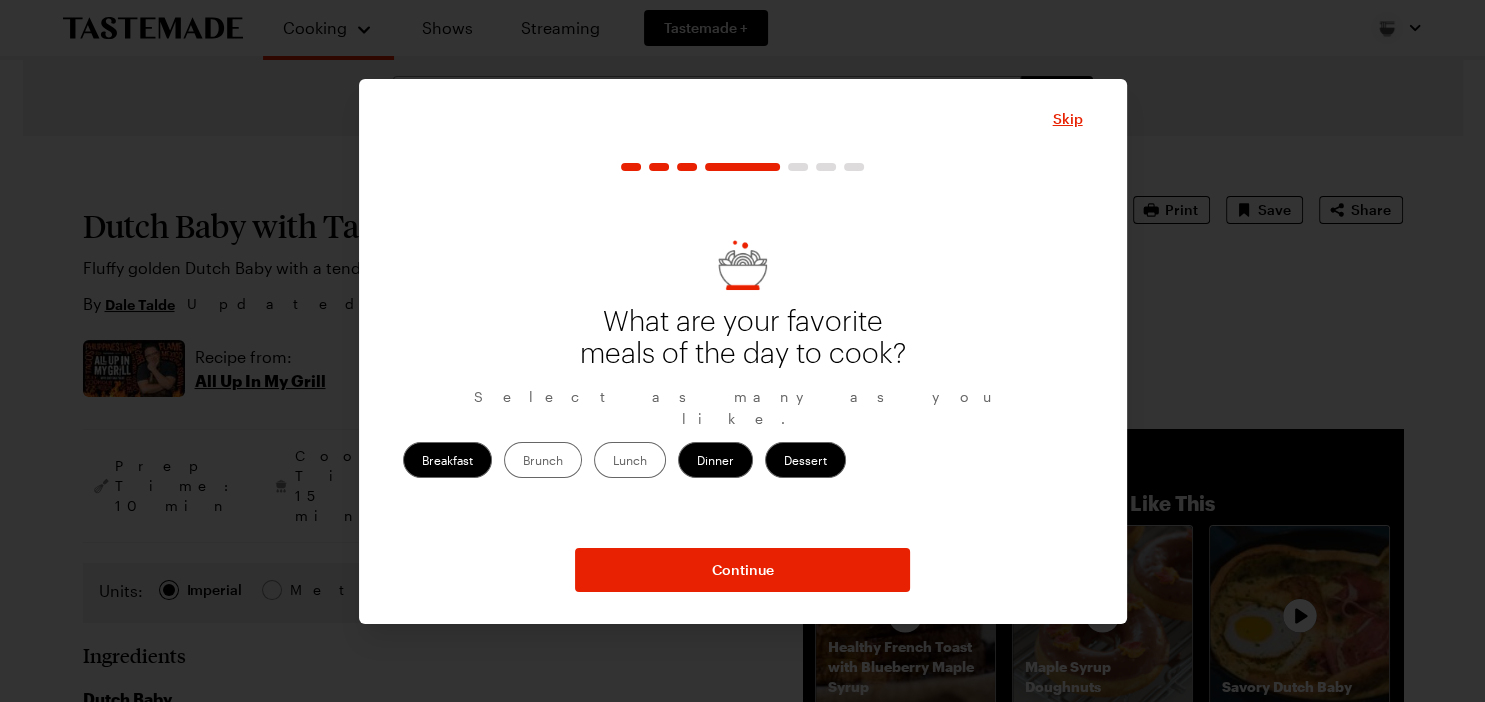 click on "Lunch" at bounding box center (630, 460) 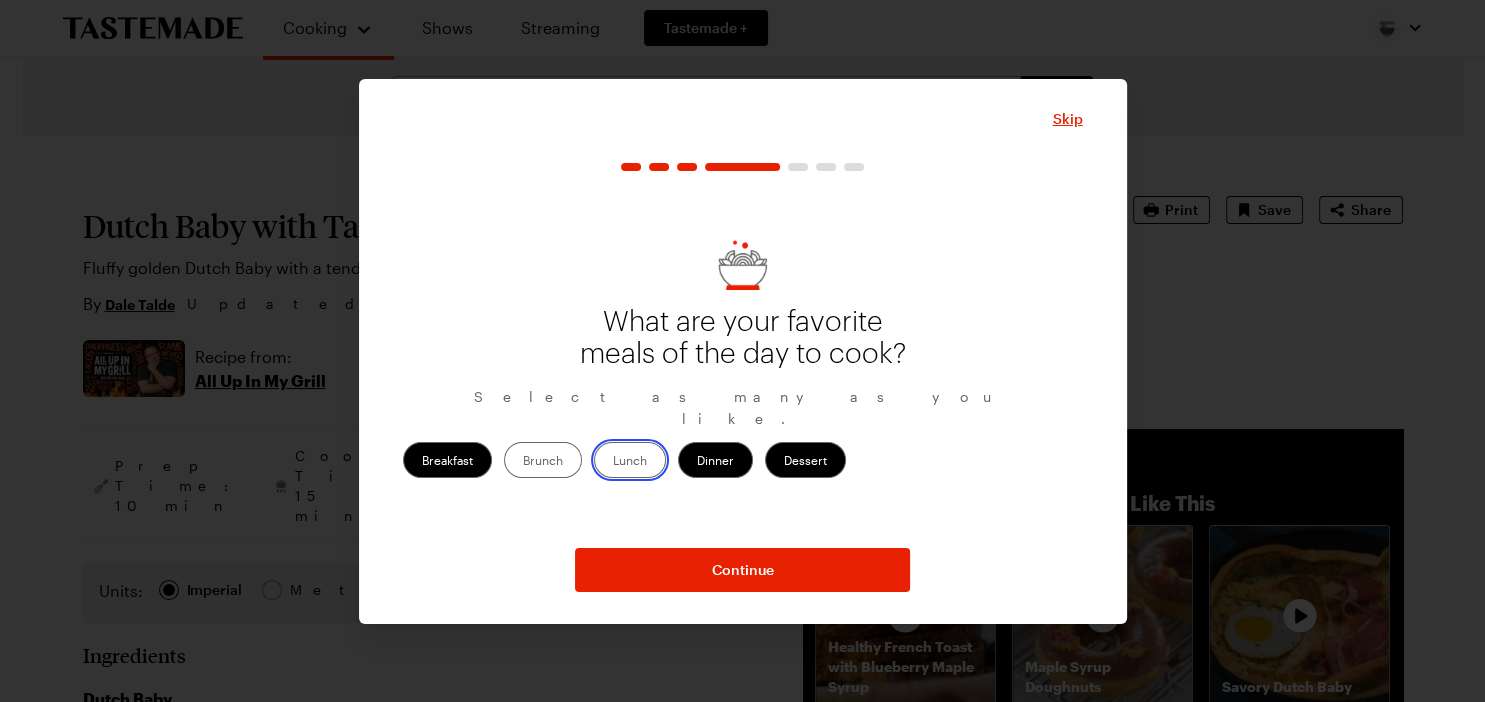 click on "Lunch" at bounding box center [613, 462] 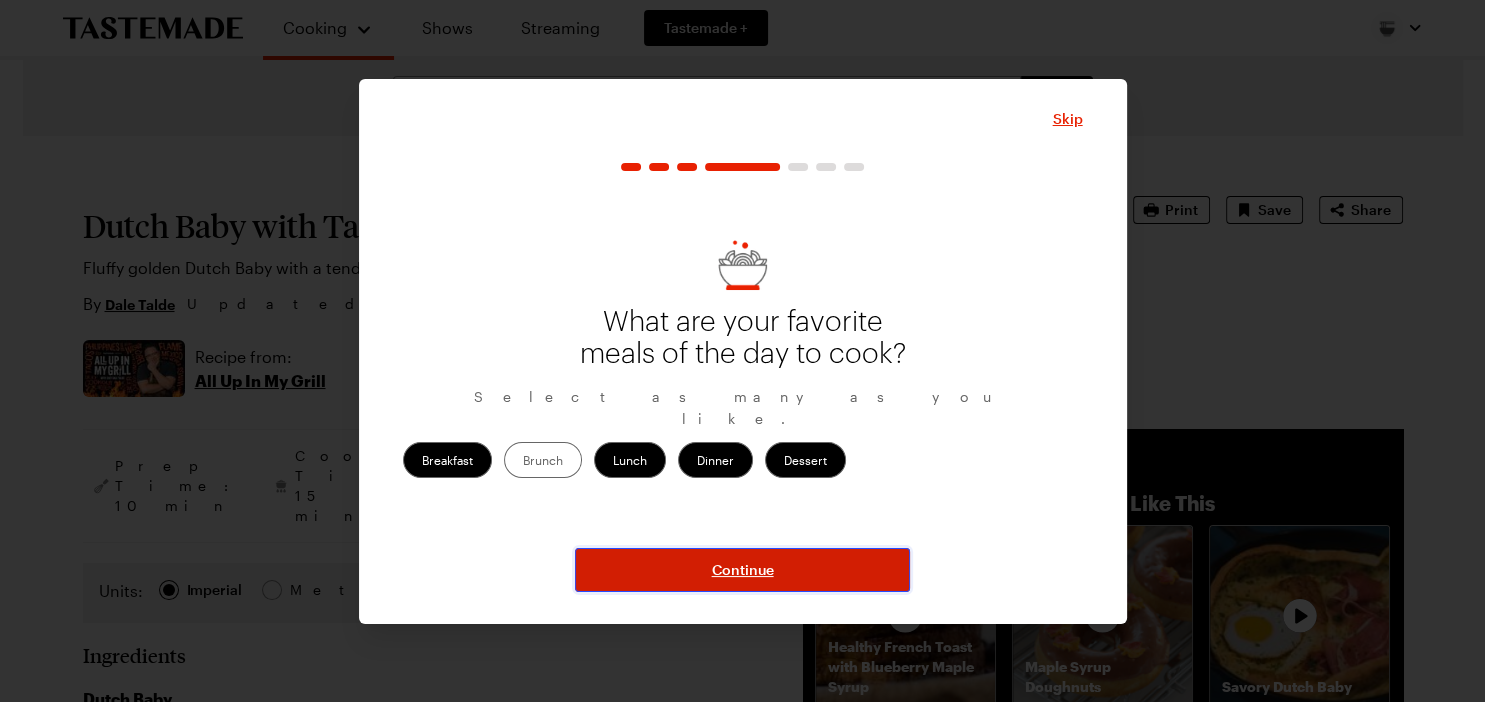 click on "Continue" at bounding box center [743, 570] 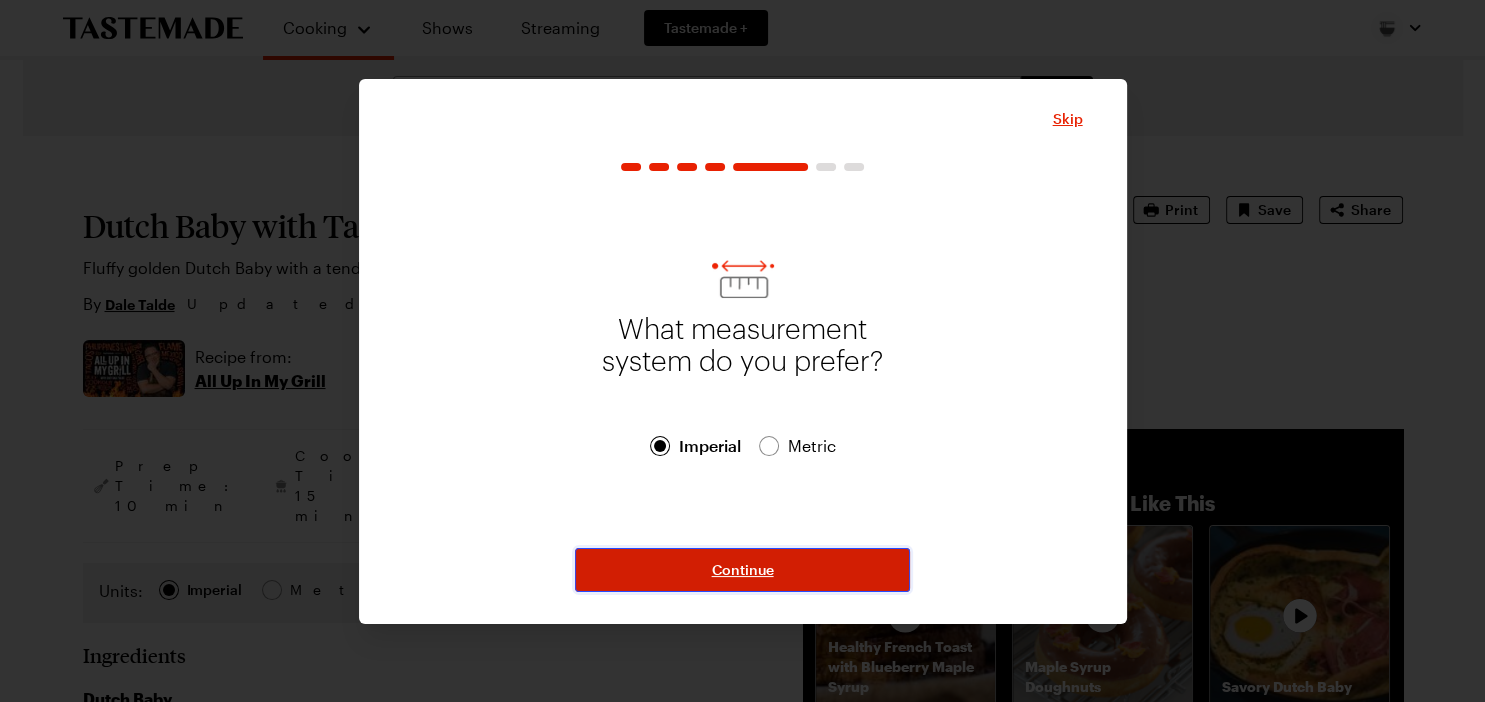 click on "Continue" at bounding box center (743, 570) 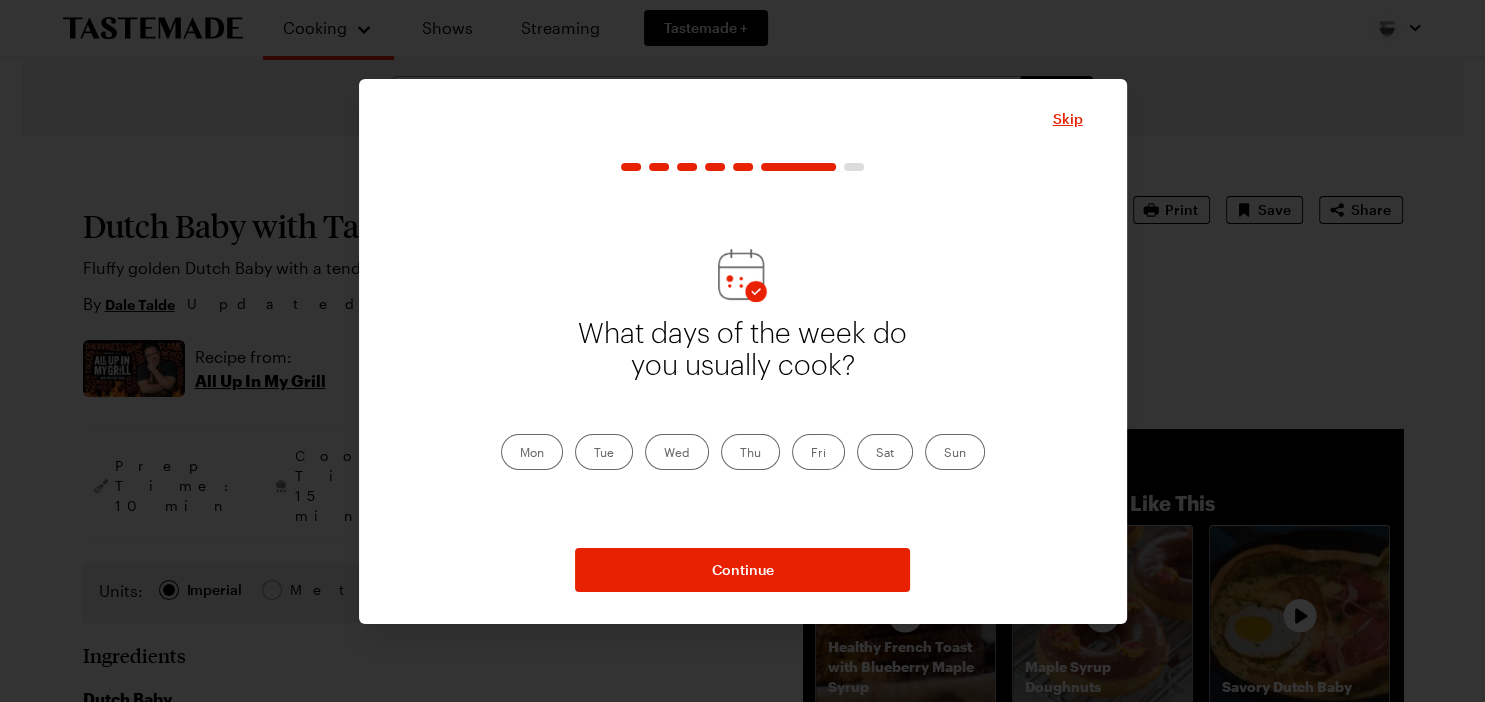 click on "Sun" at bounding box center [955, 452] 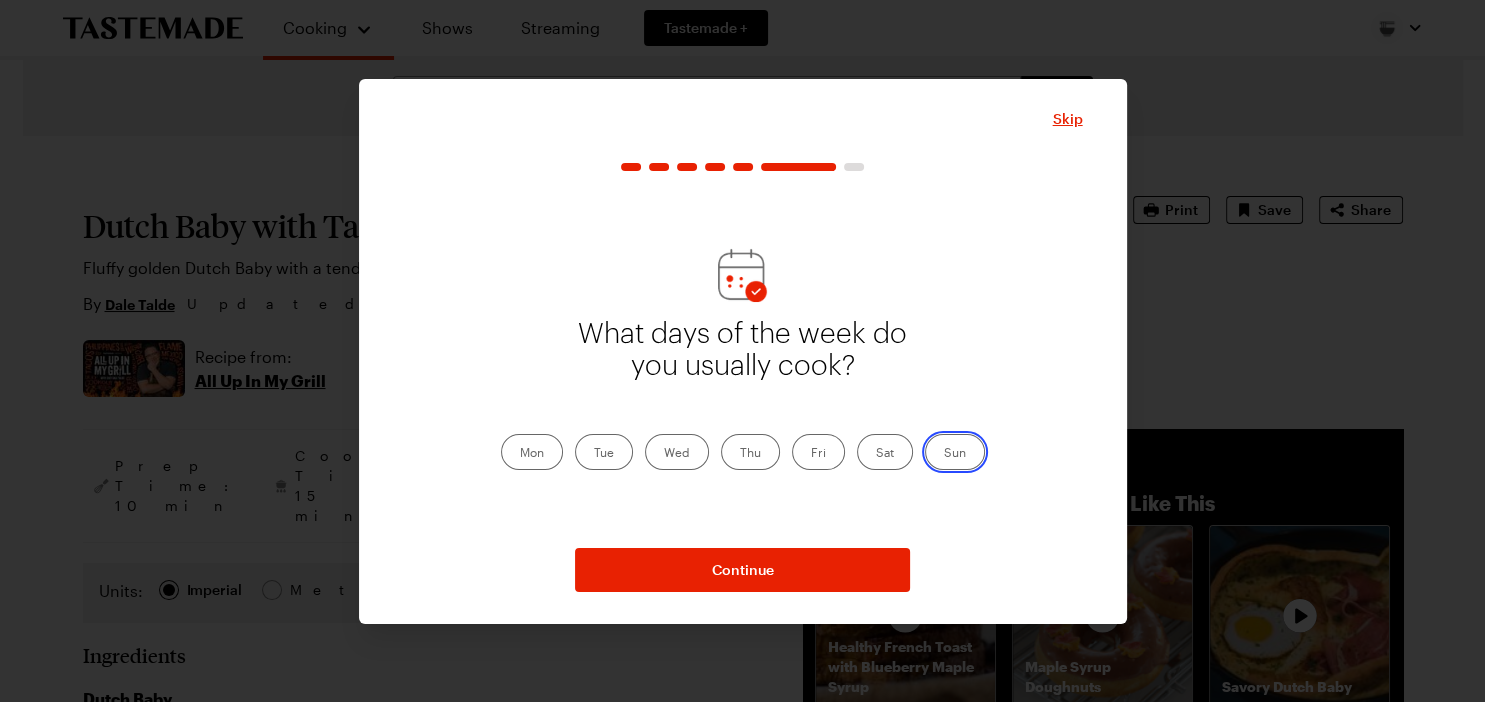 click on "Sun" at bounding box center (944, 454) 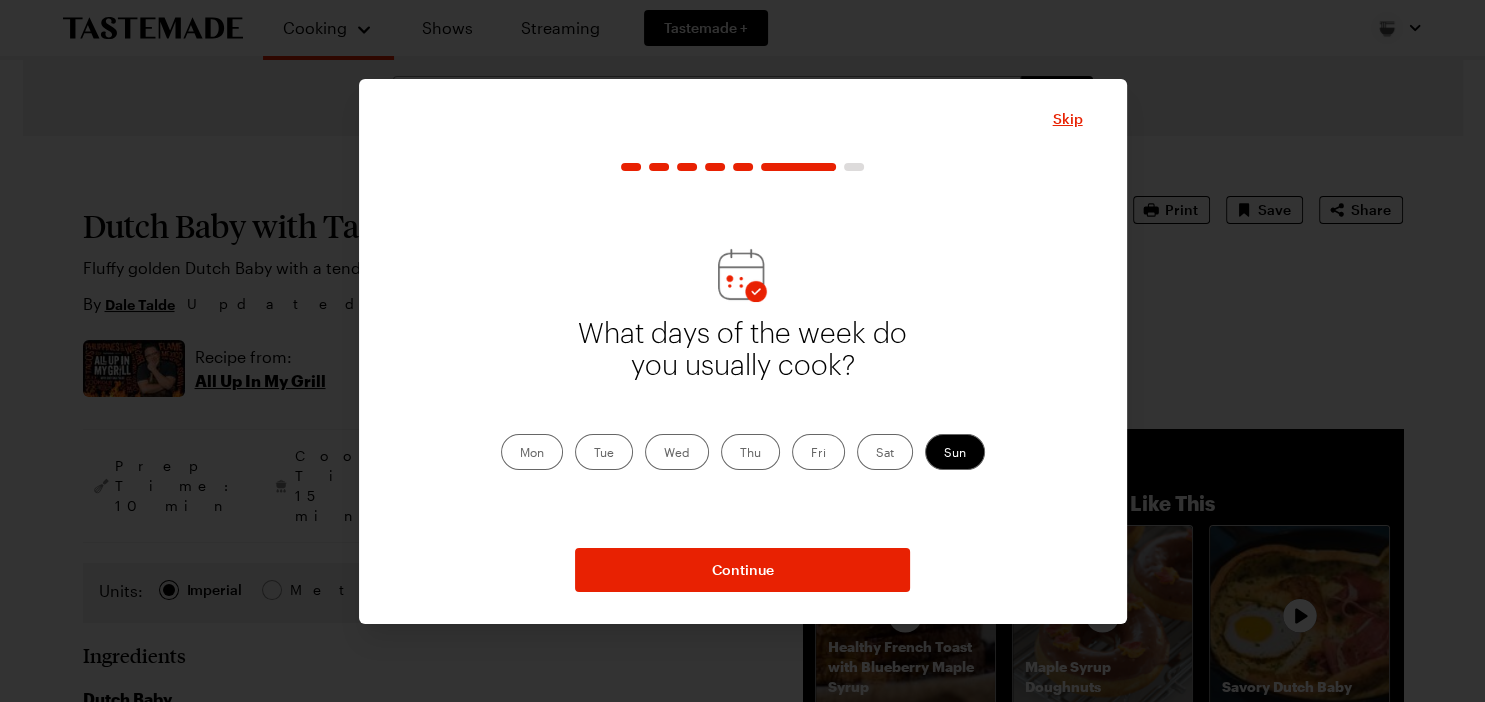 click on "Thu" at bounding box center [750, 452] 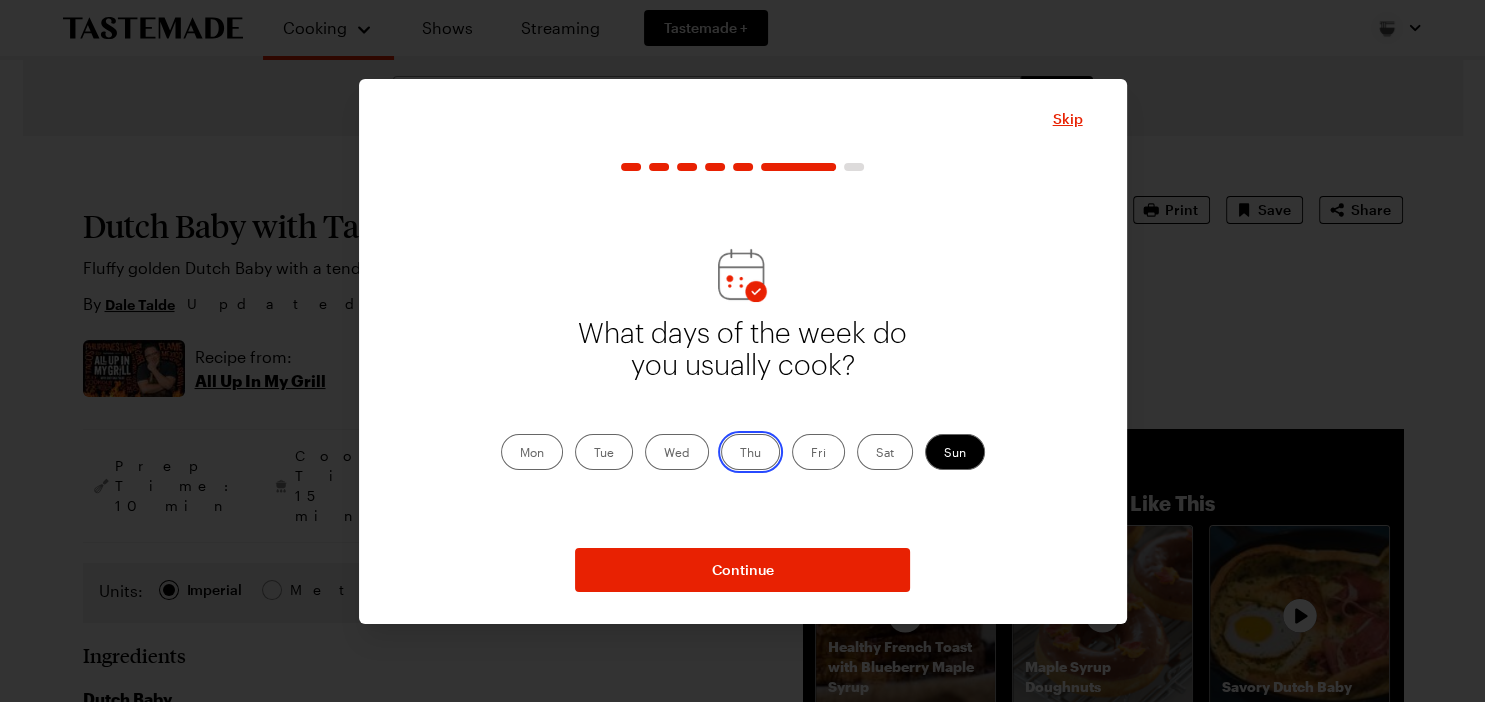 click on "Thu" at bounding box center [740, 454] 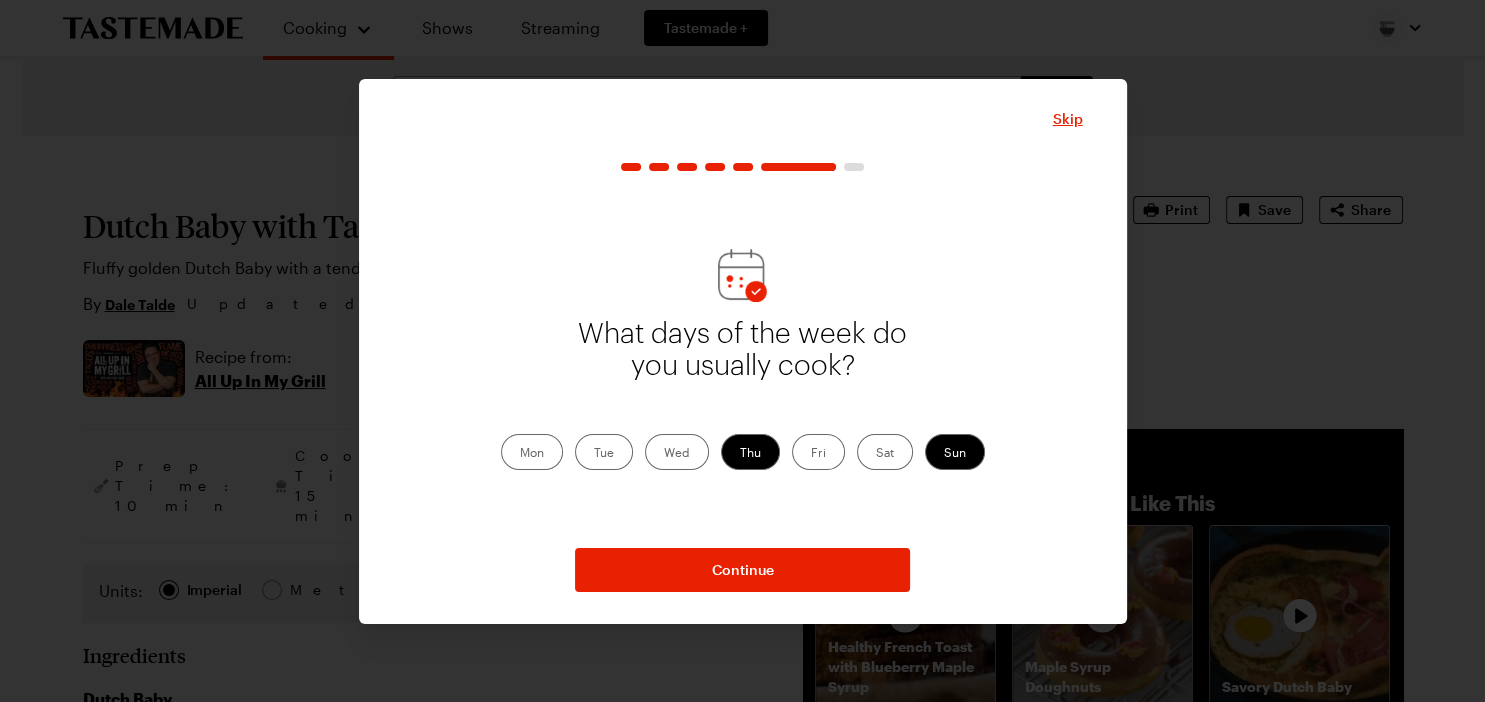 click on "Mon" at bounding box center [532, 452] 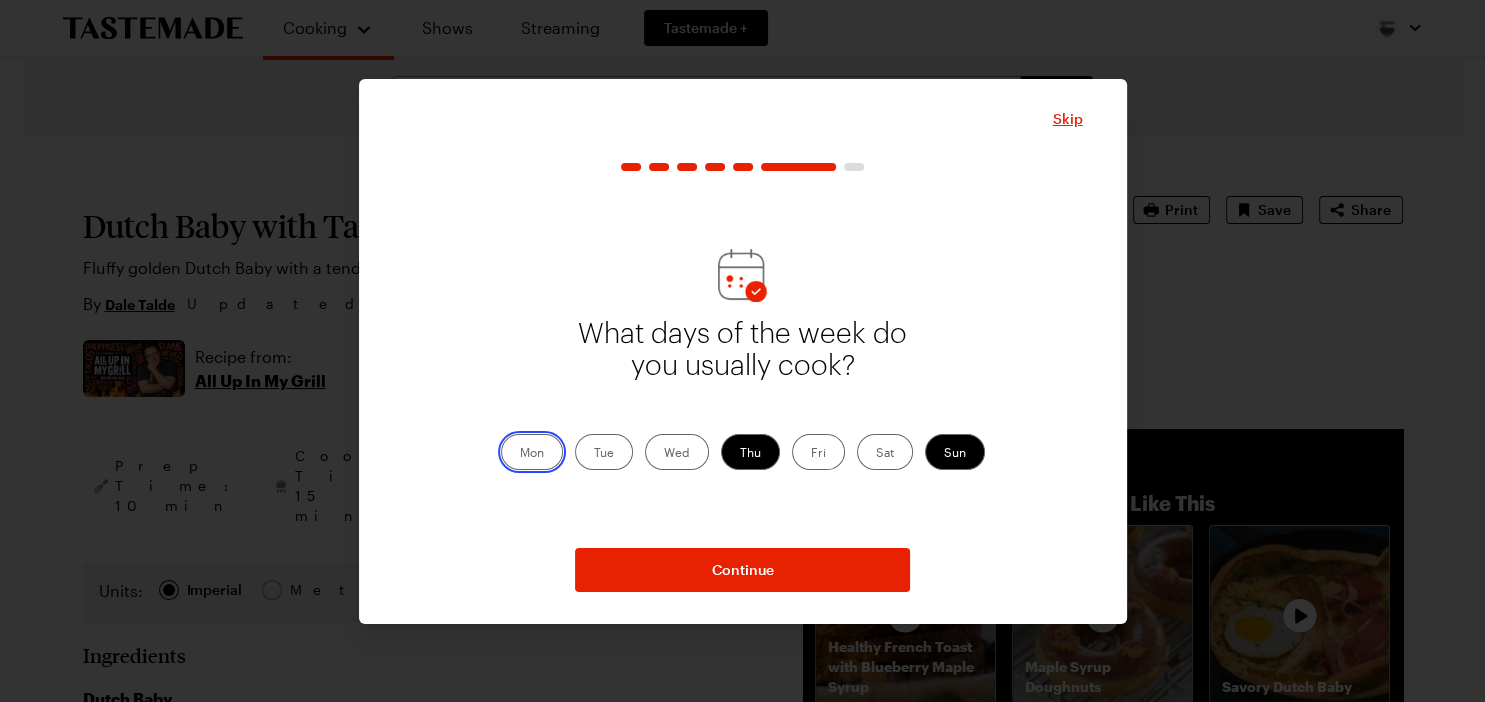 click on "Mon" at bounding box center (520, 454) 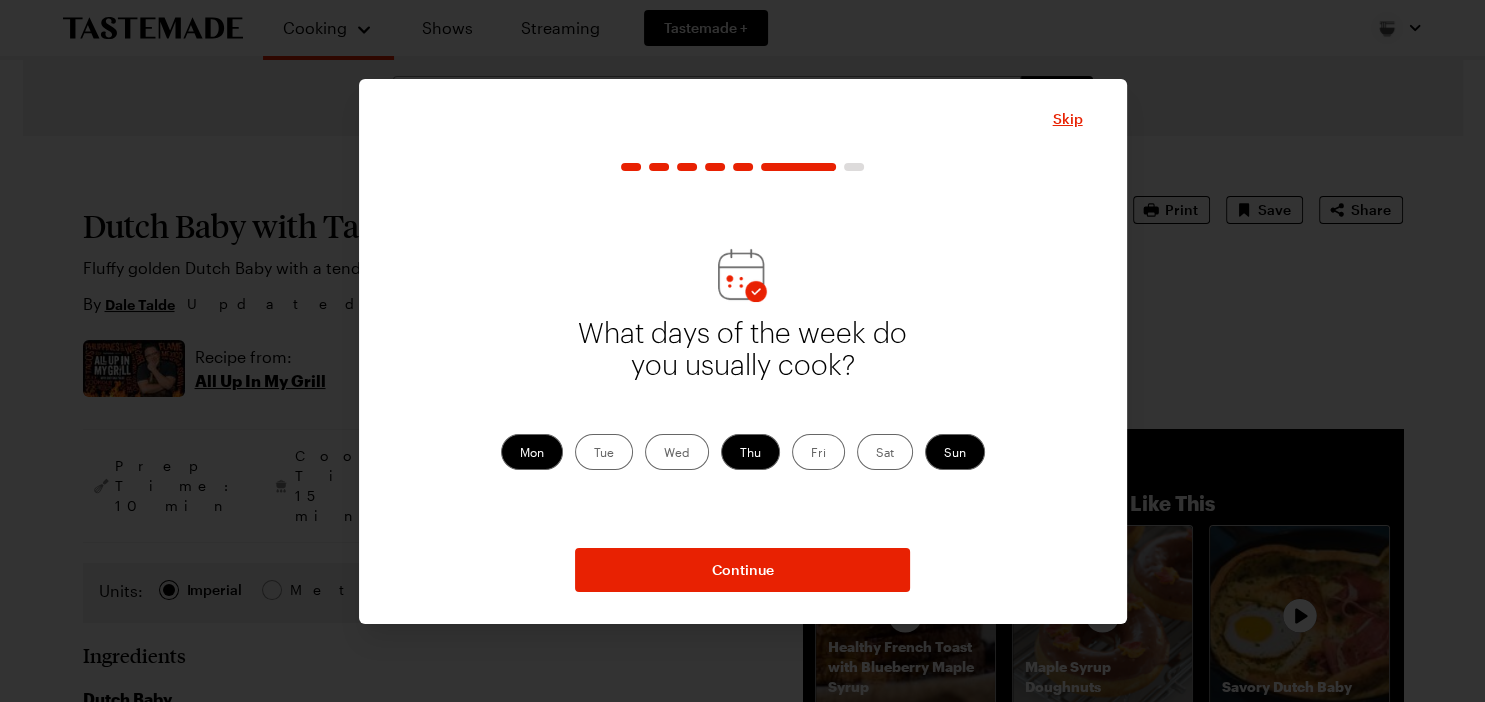 click on "Tue" at bounding box center (604, 452) 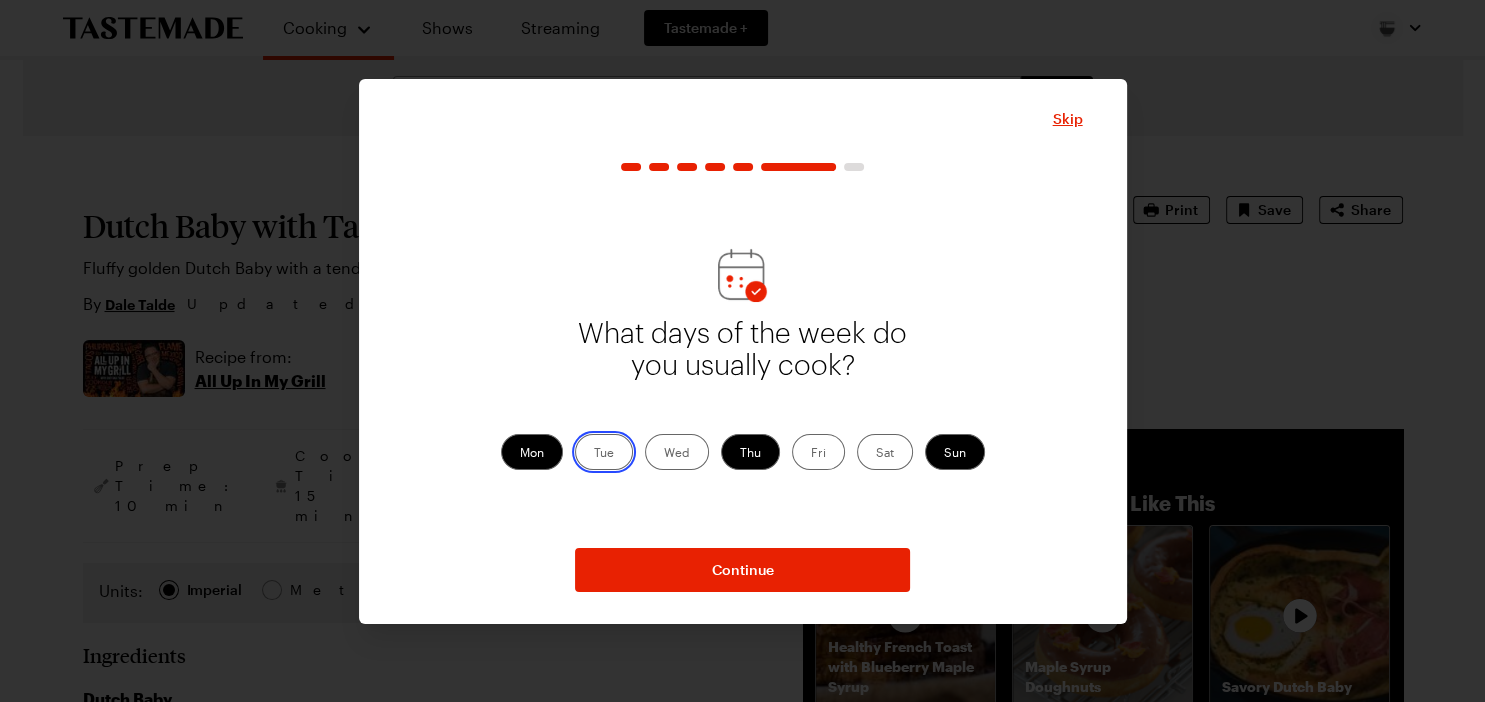 click on "Tue" at bounding box center [594, 454] 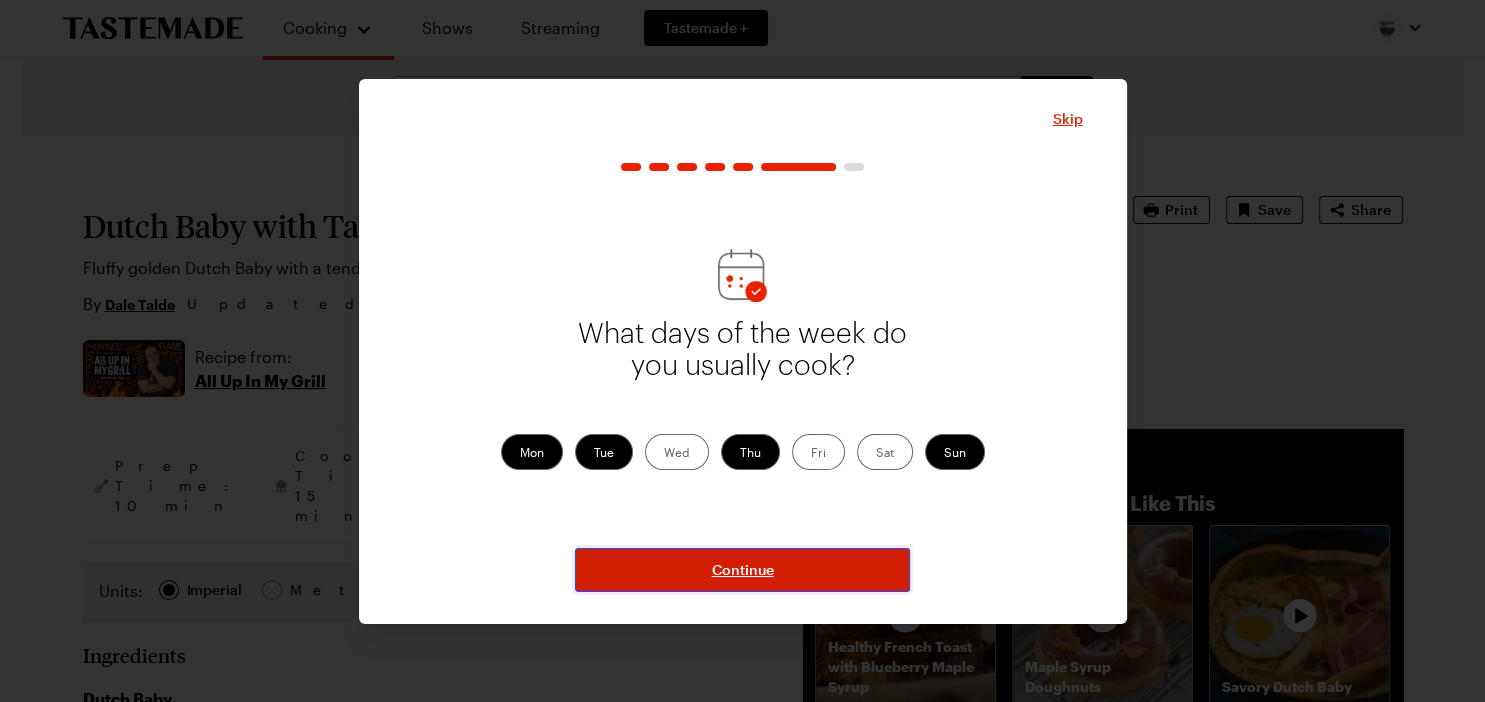 click on "Continue" at bounding box center (743, 570) 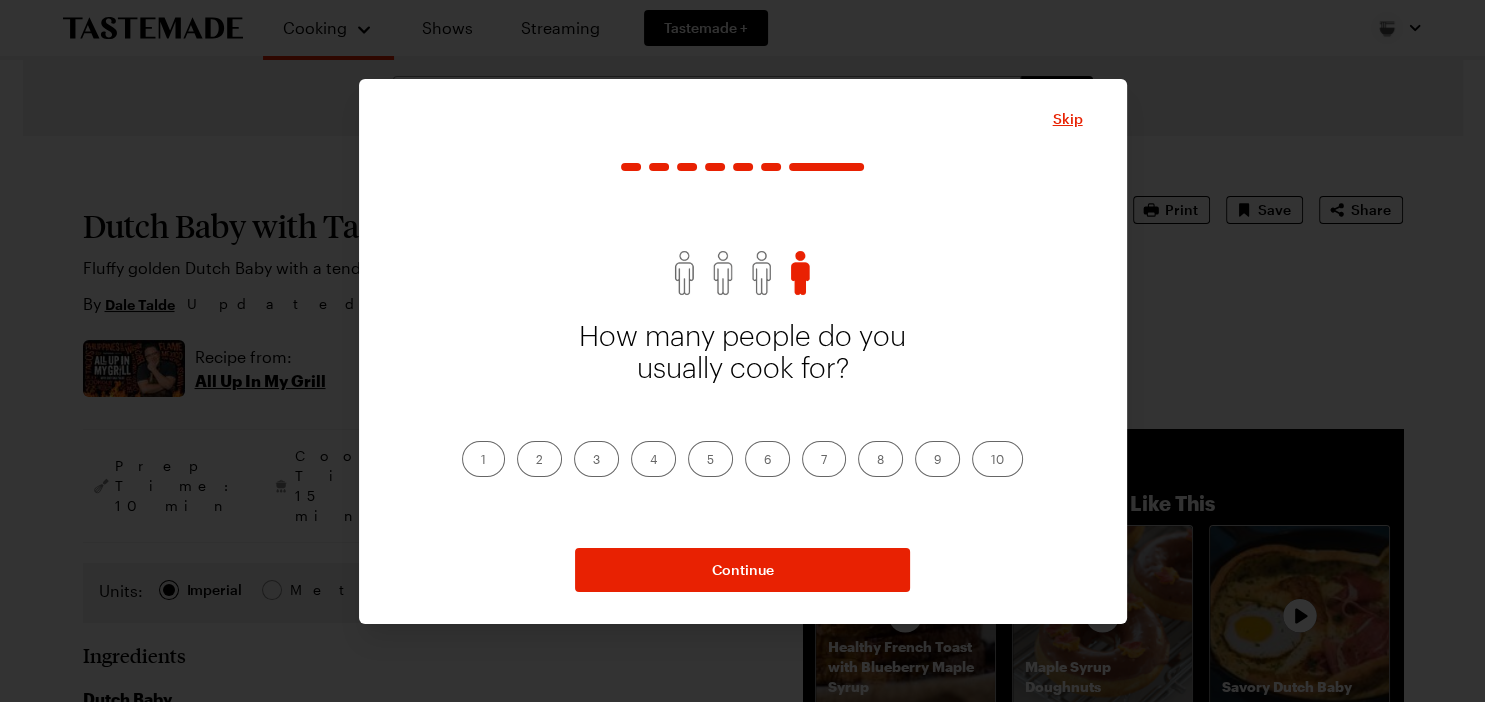 drag, startPoint x: 545, startPoint y: 464, endPoint x: 555, endPoint y: 467, distance: 10.440307 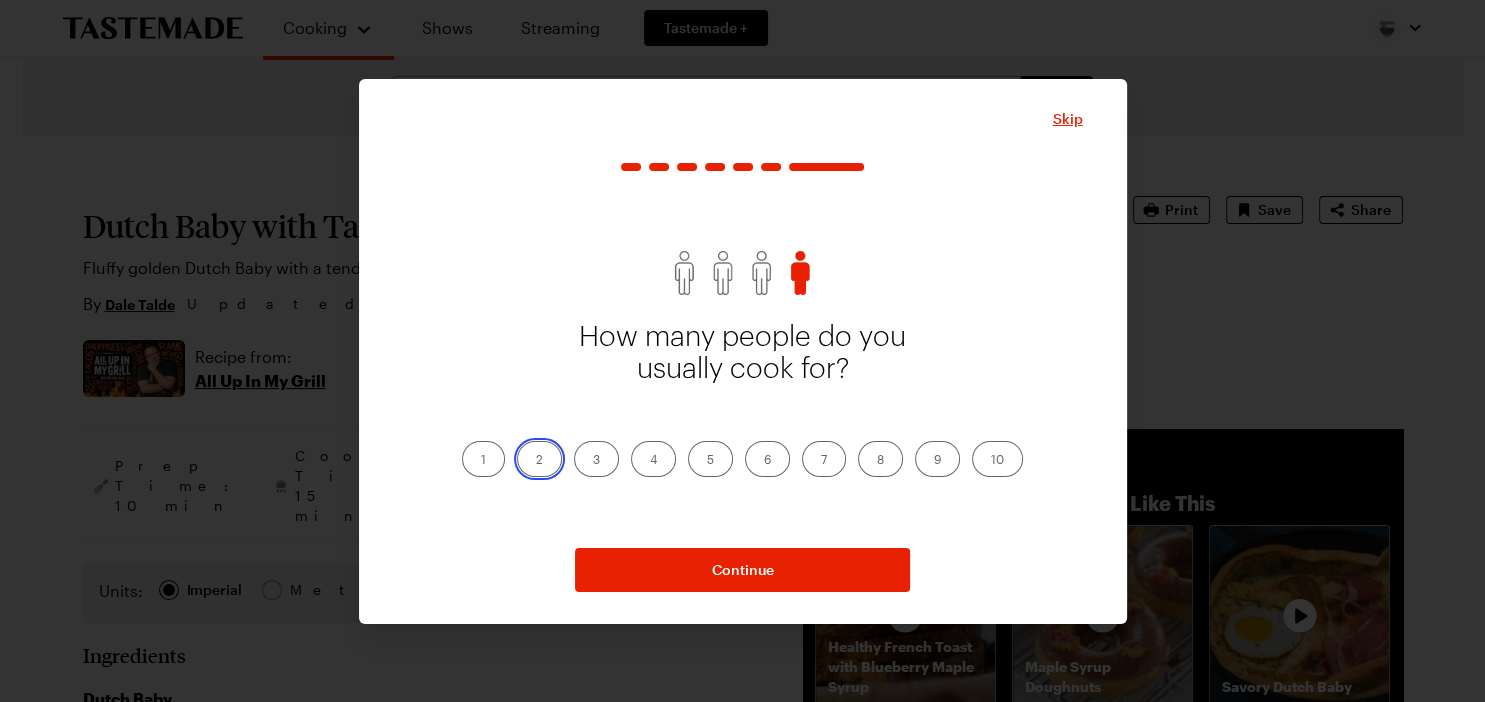 click on "2" at bounding box center (536, 461) 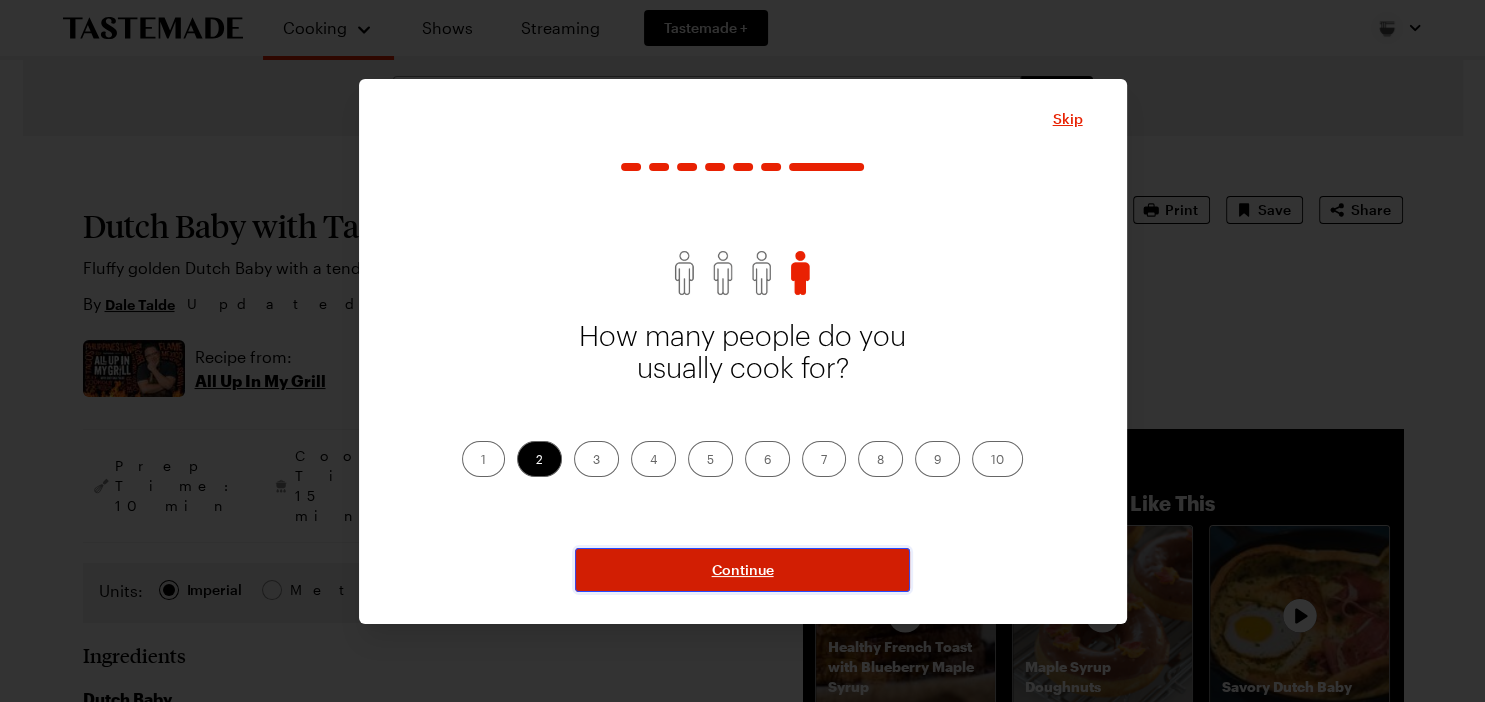 click on "Continue" at bounding box center [742, 570] 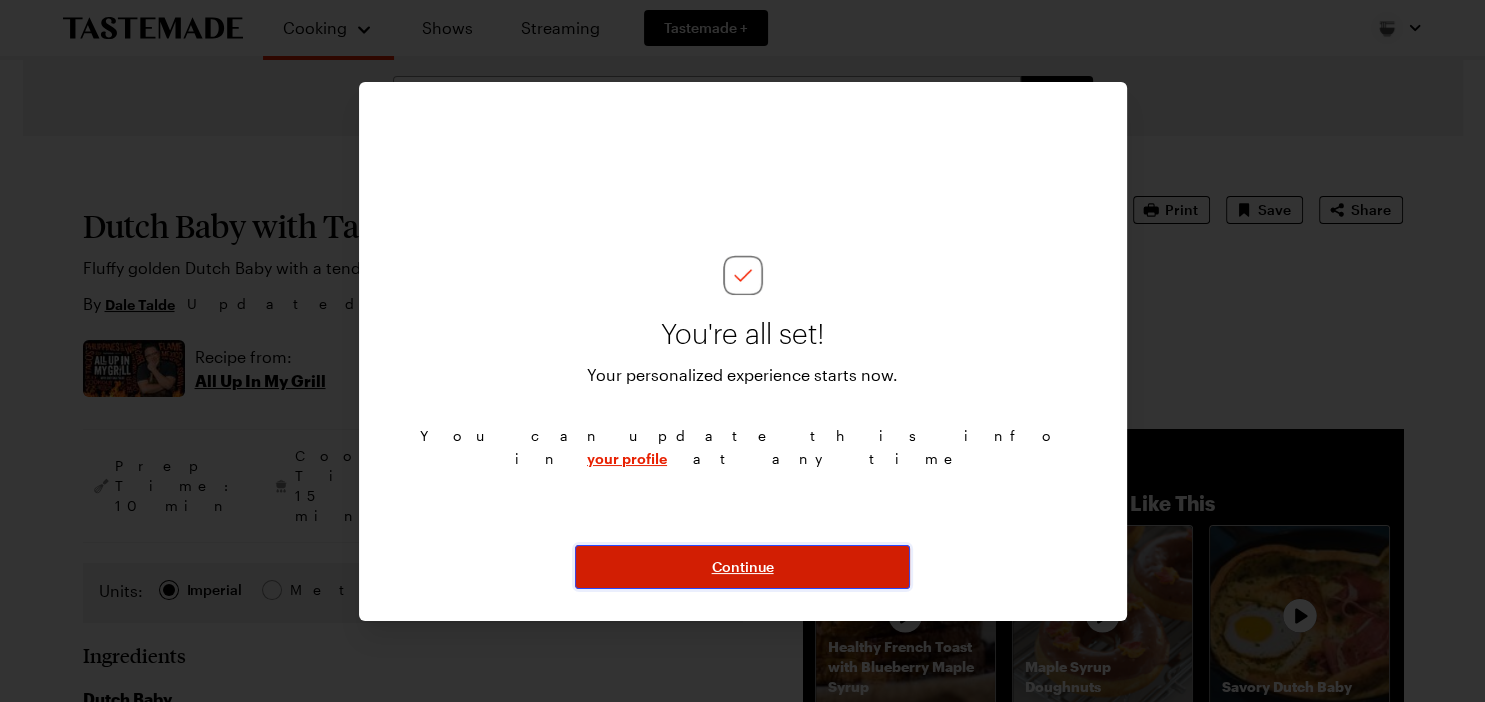 click on "Continue" at bounding box center (743, 567) 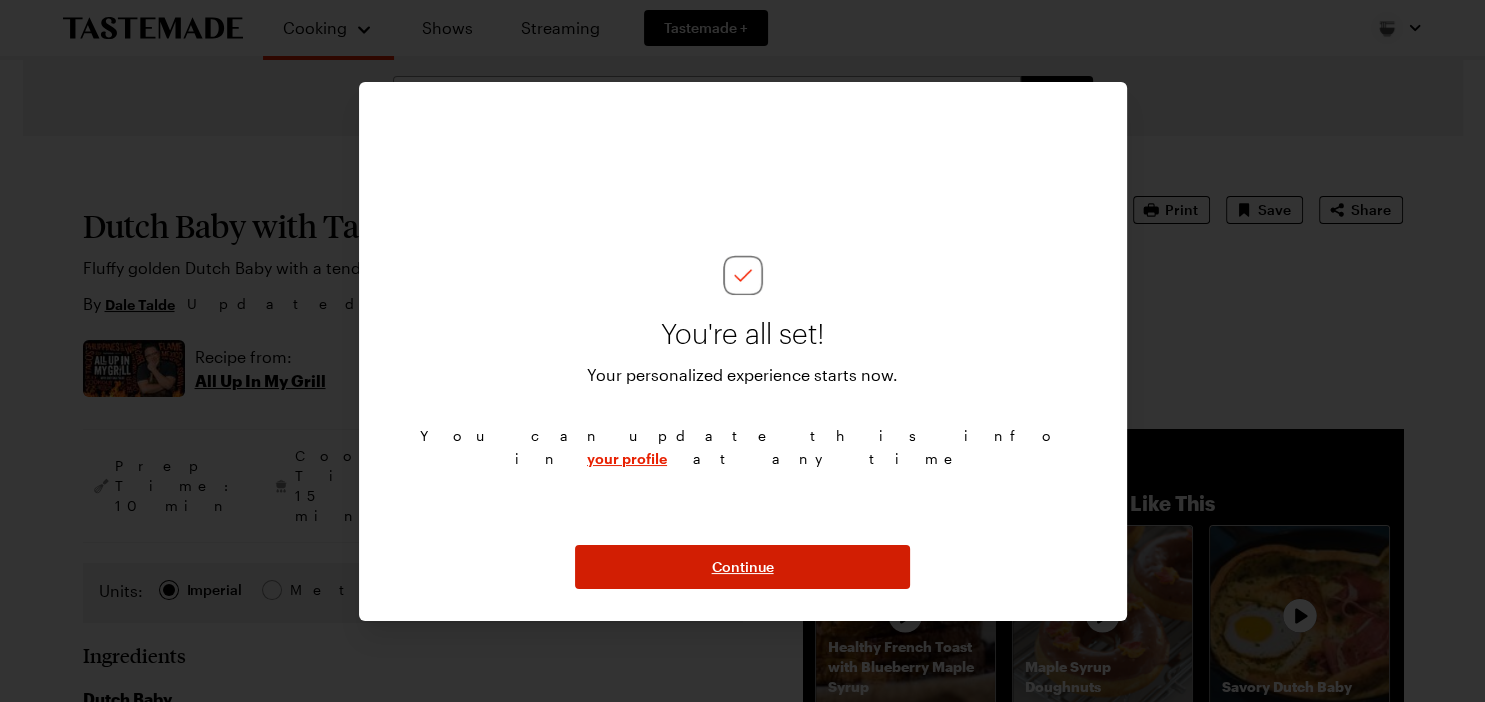 type on "x" 